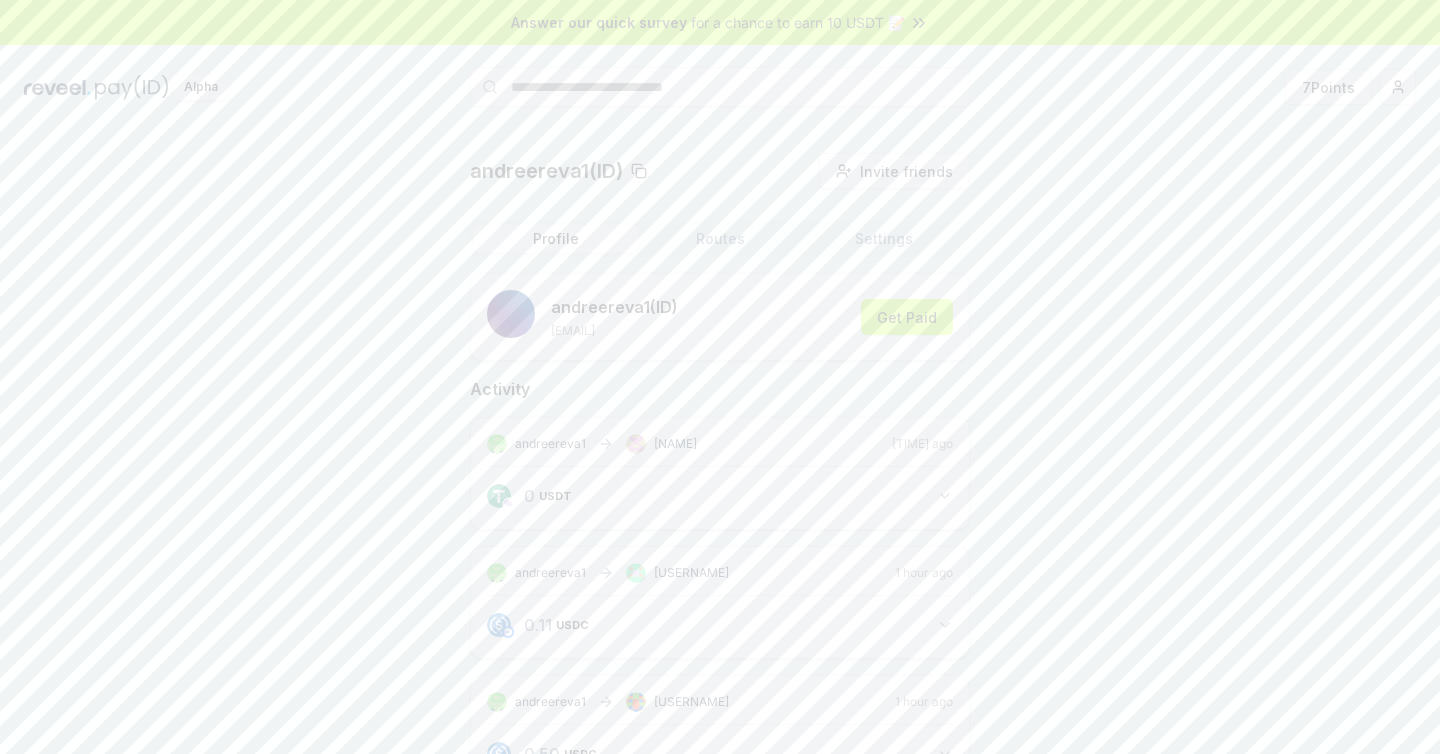 scroll, scrollTop: 0, scrollLeft: 0, axis: both 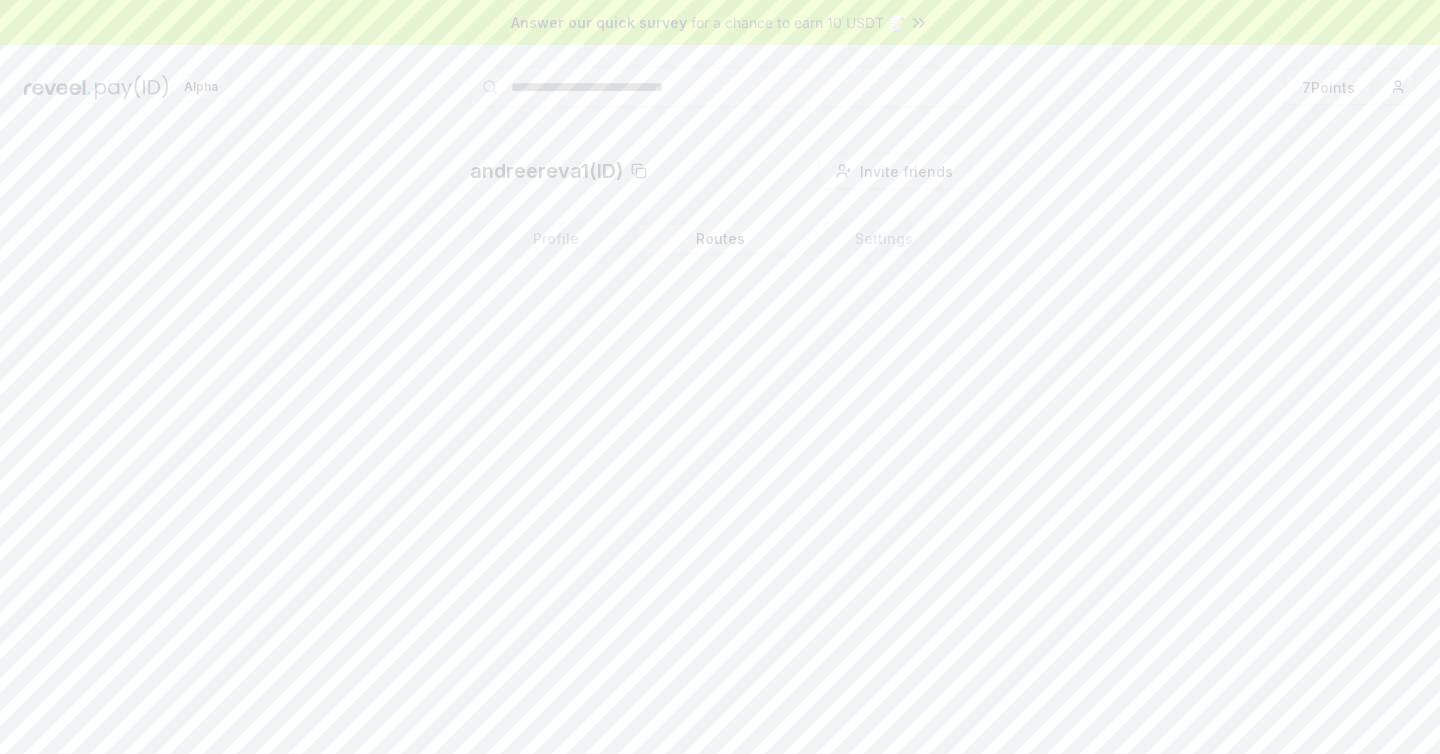 click on "andreereva1(ID) Invite friends Invite Profile Routes Settings" at bounding box center (720, 462) 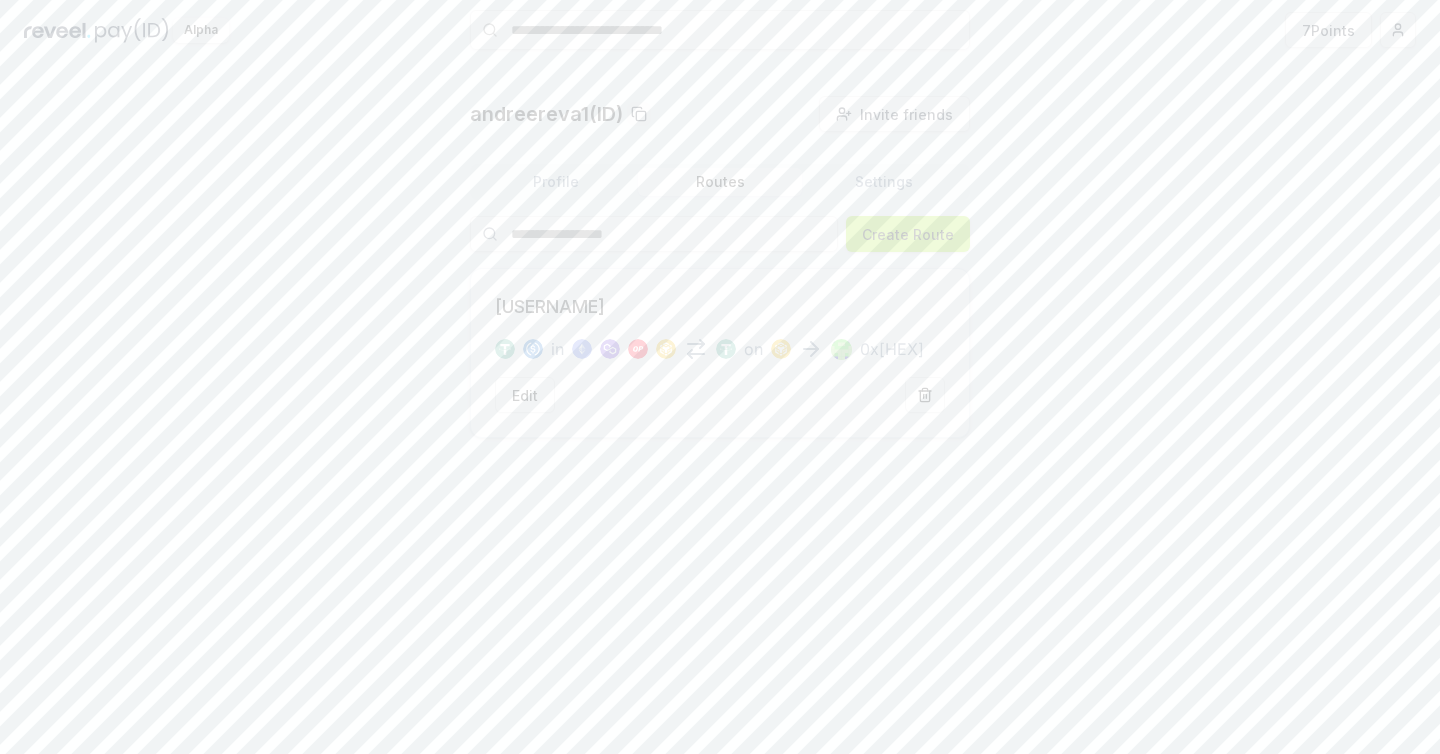 click on "Create Route" at bounding box center (908, 234) 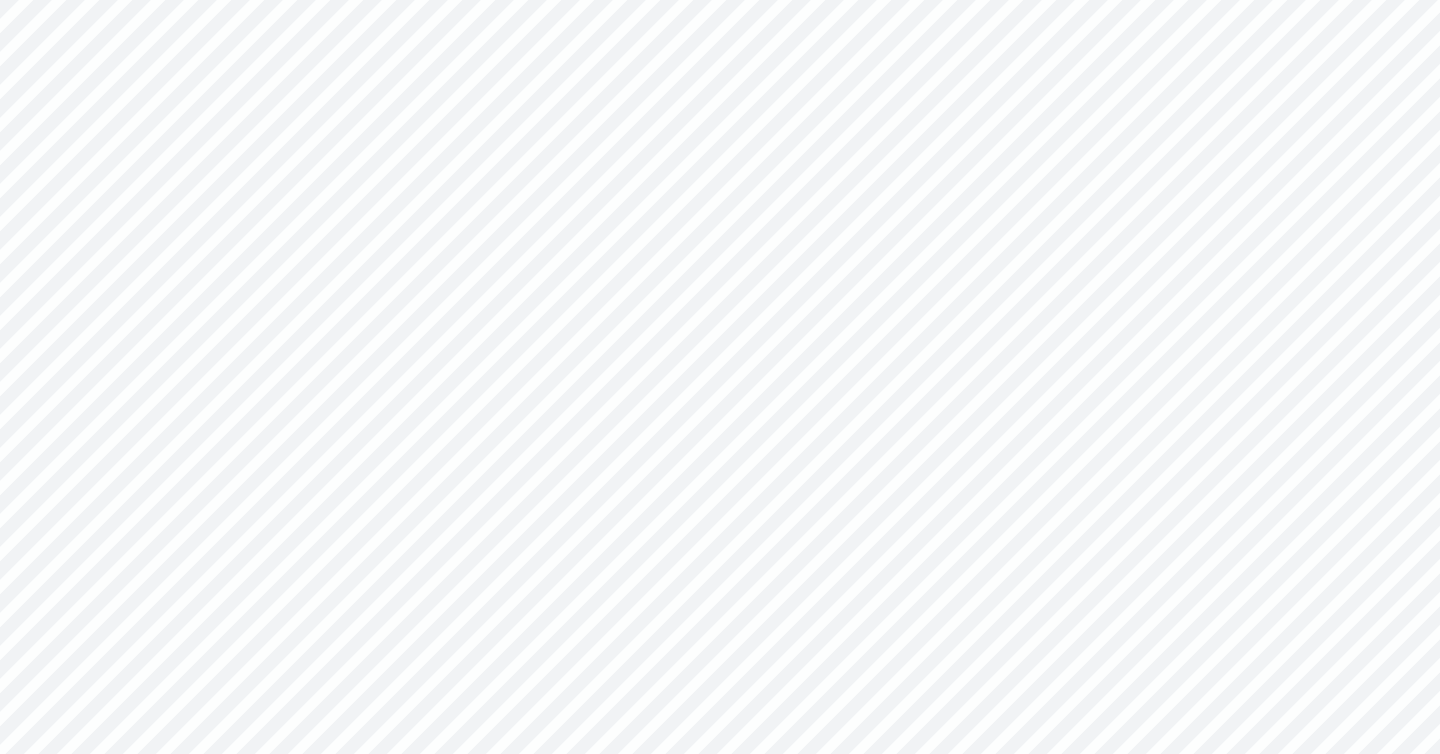 scroll, scrollTop: 0, scrollLeft: 0, axis: both 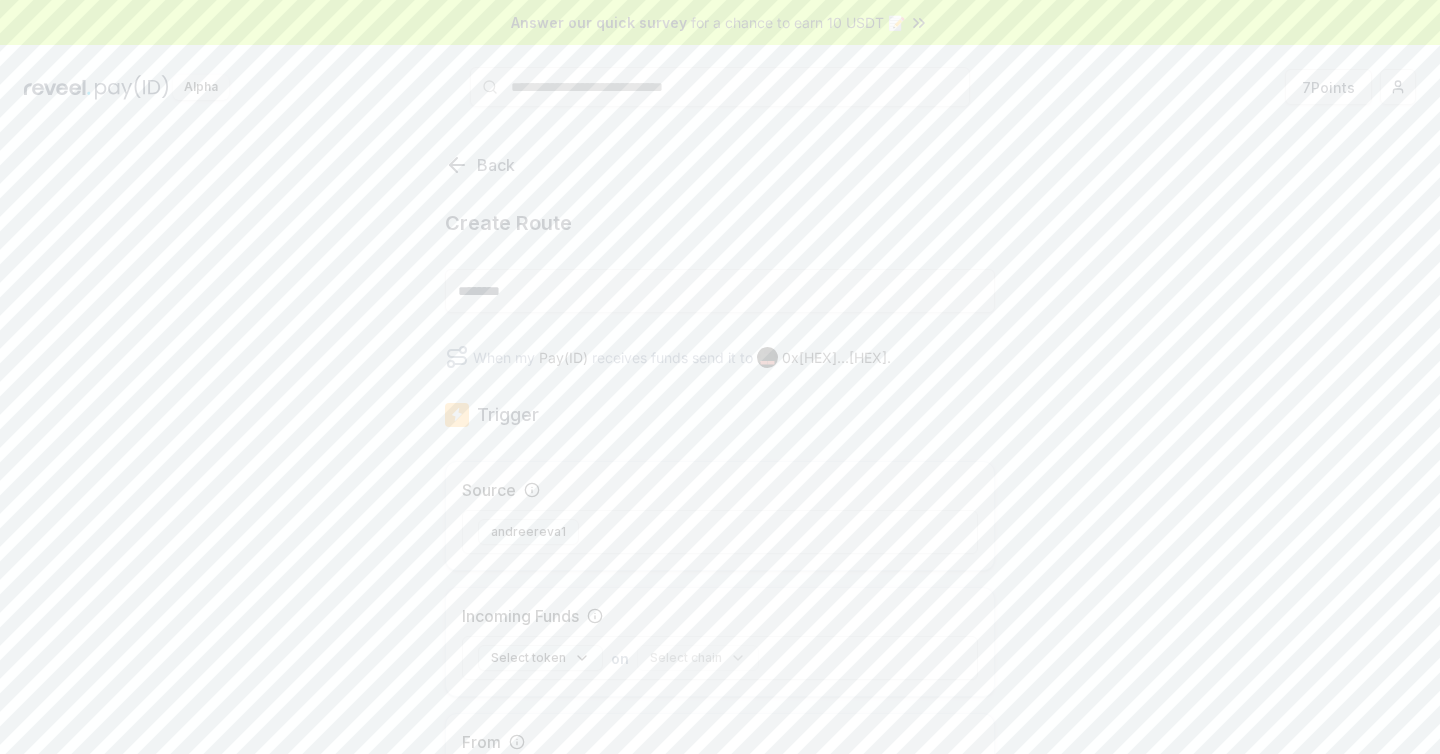 click on "********" at bounding box center [720, 291] 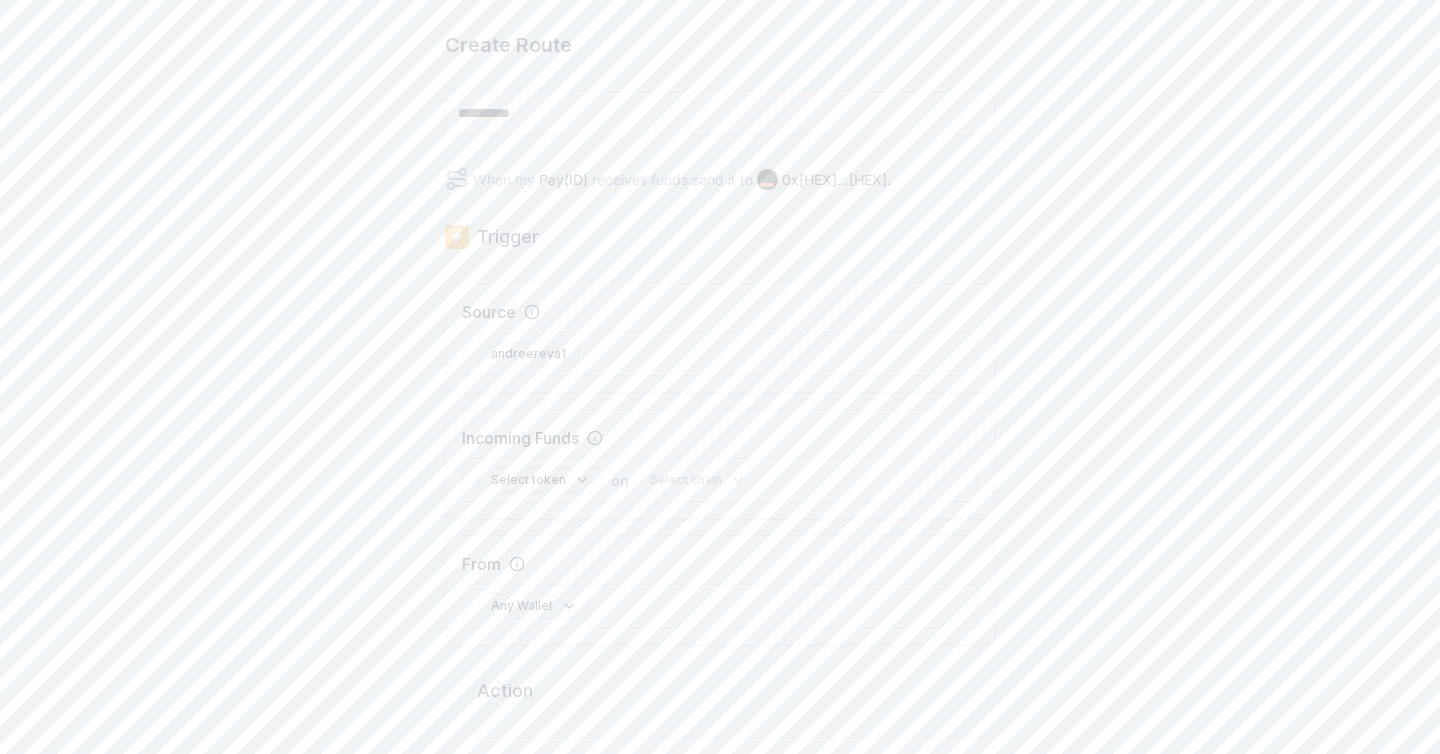 scroll, scrollTop: 302, scrollLeft: 0, axis: vertical 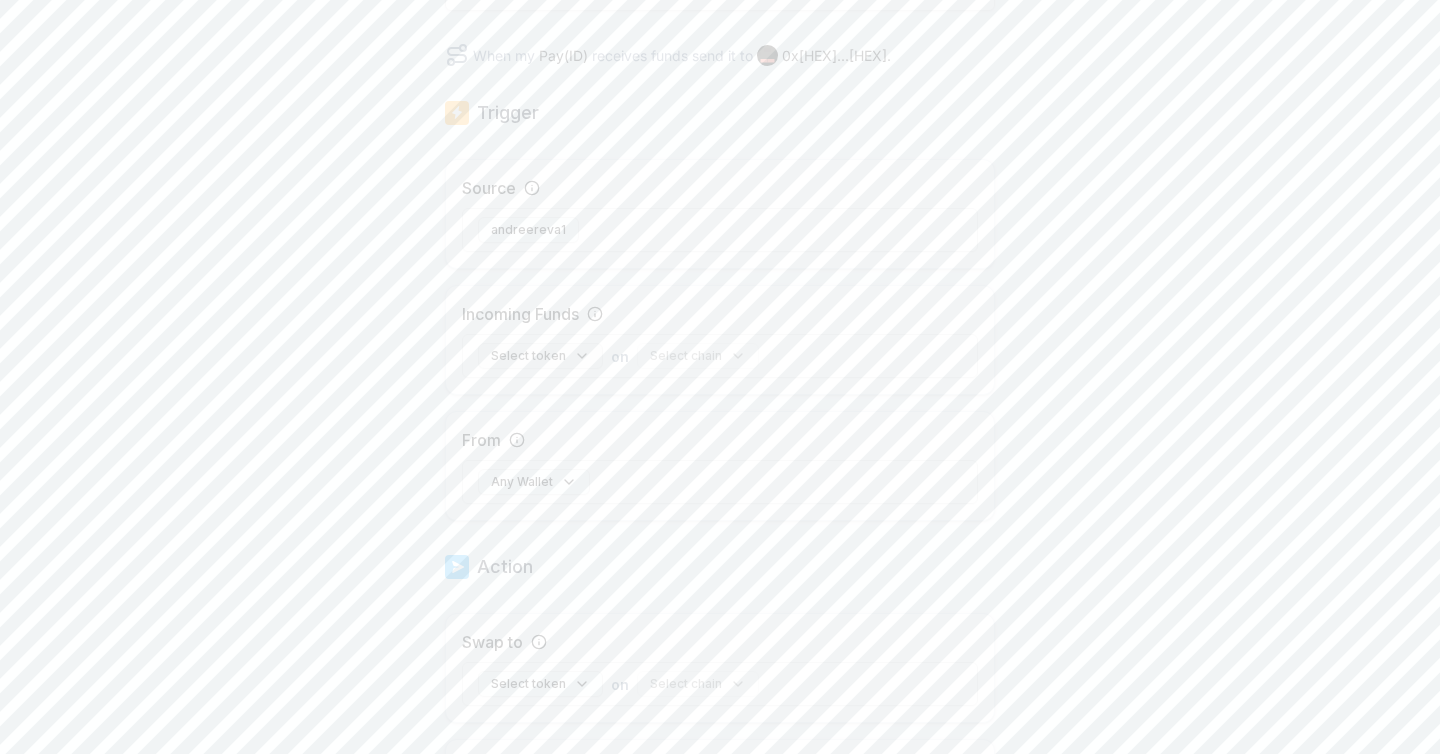 type on "**********" 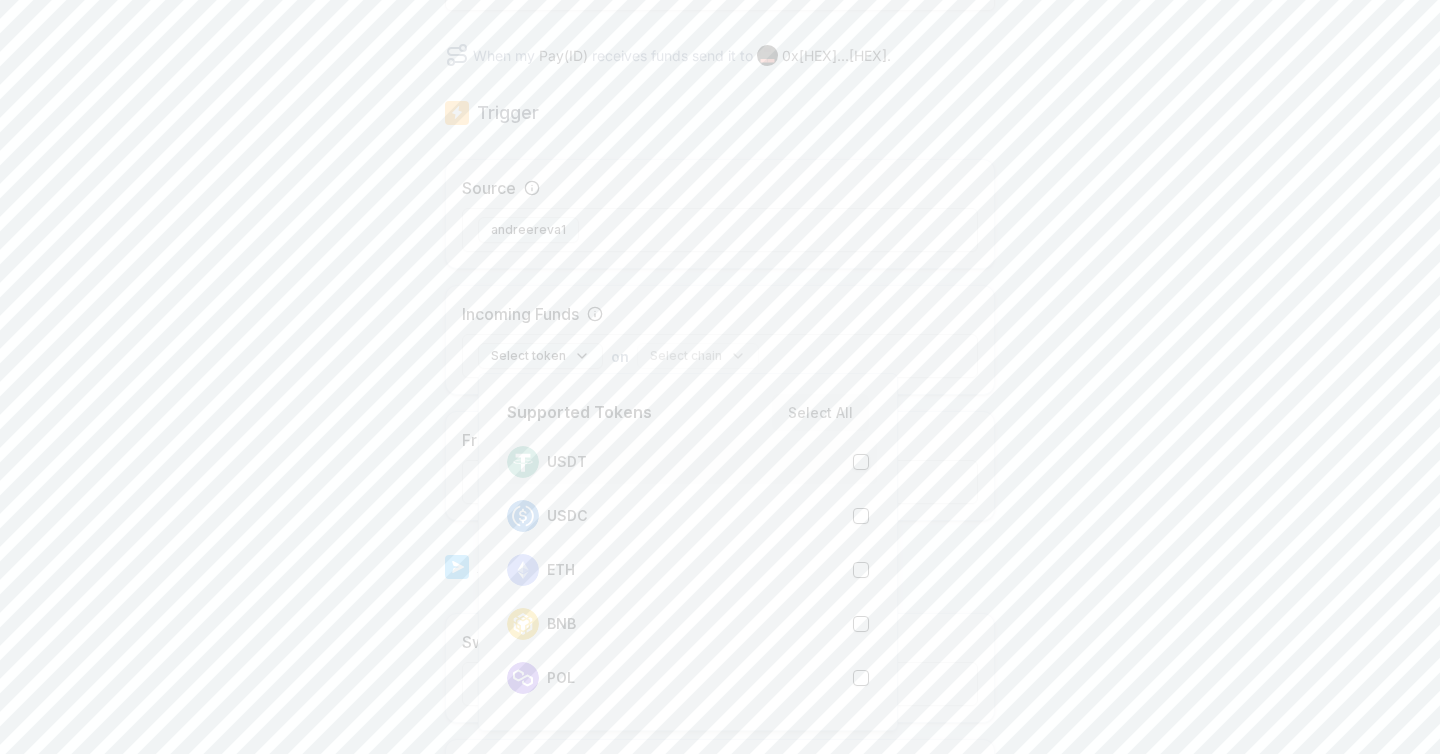 click on "USDT" at bounding box center (567, 462) 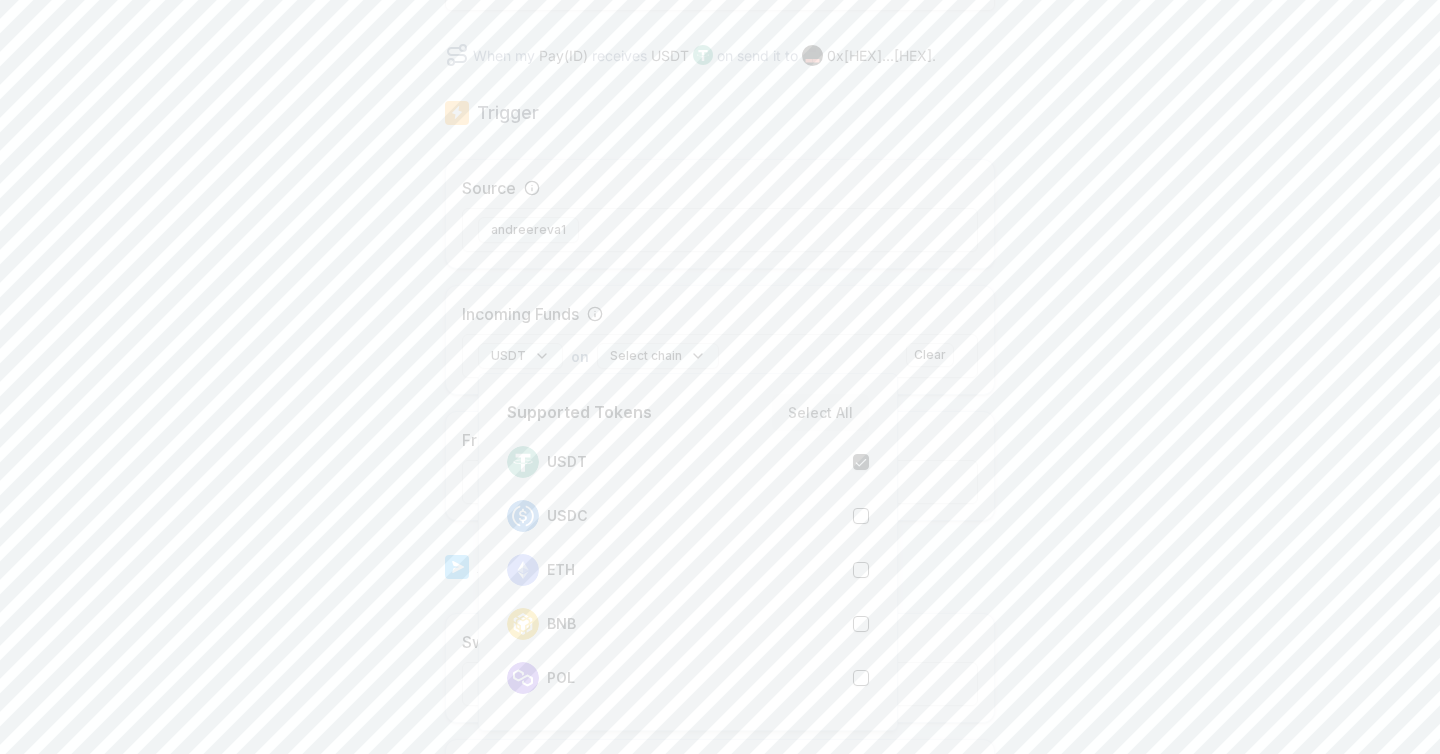 click on "USDT on Select chain   Clear" at bounding box center [720, 356] 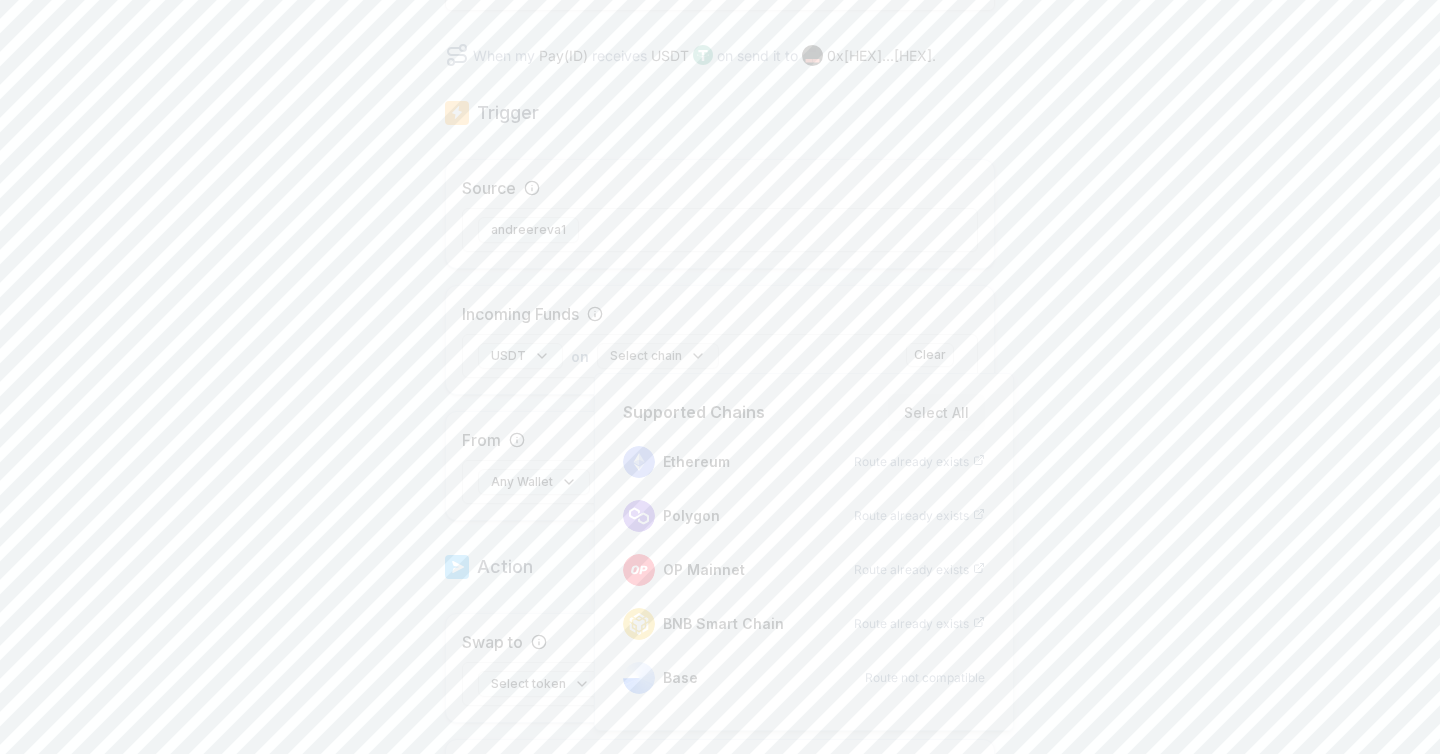 click on "Select chain" at bounding box center [658, 356] 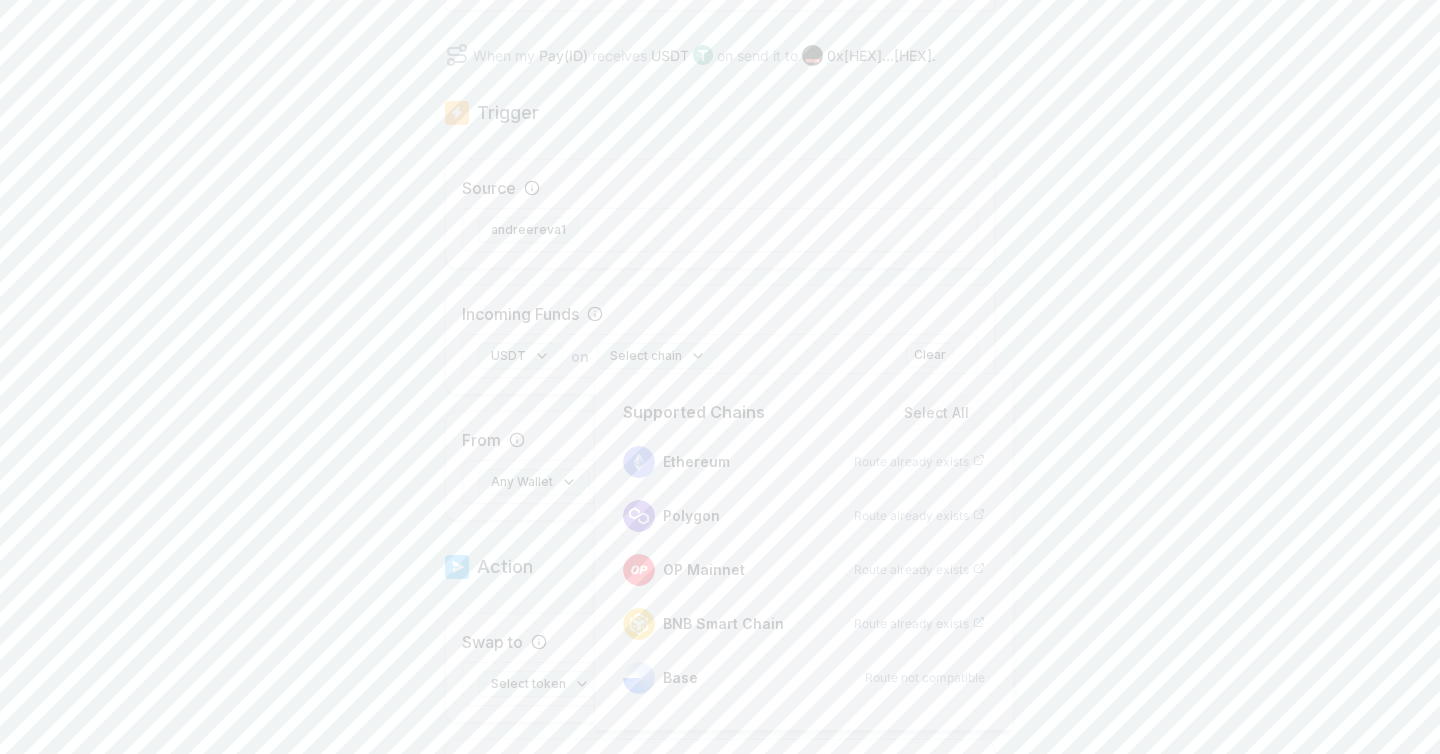 click on "Incoming Funds USDT on Select chain   Clear" at bounding box center (720, 340) 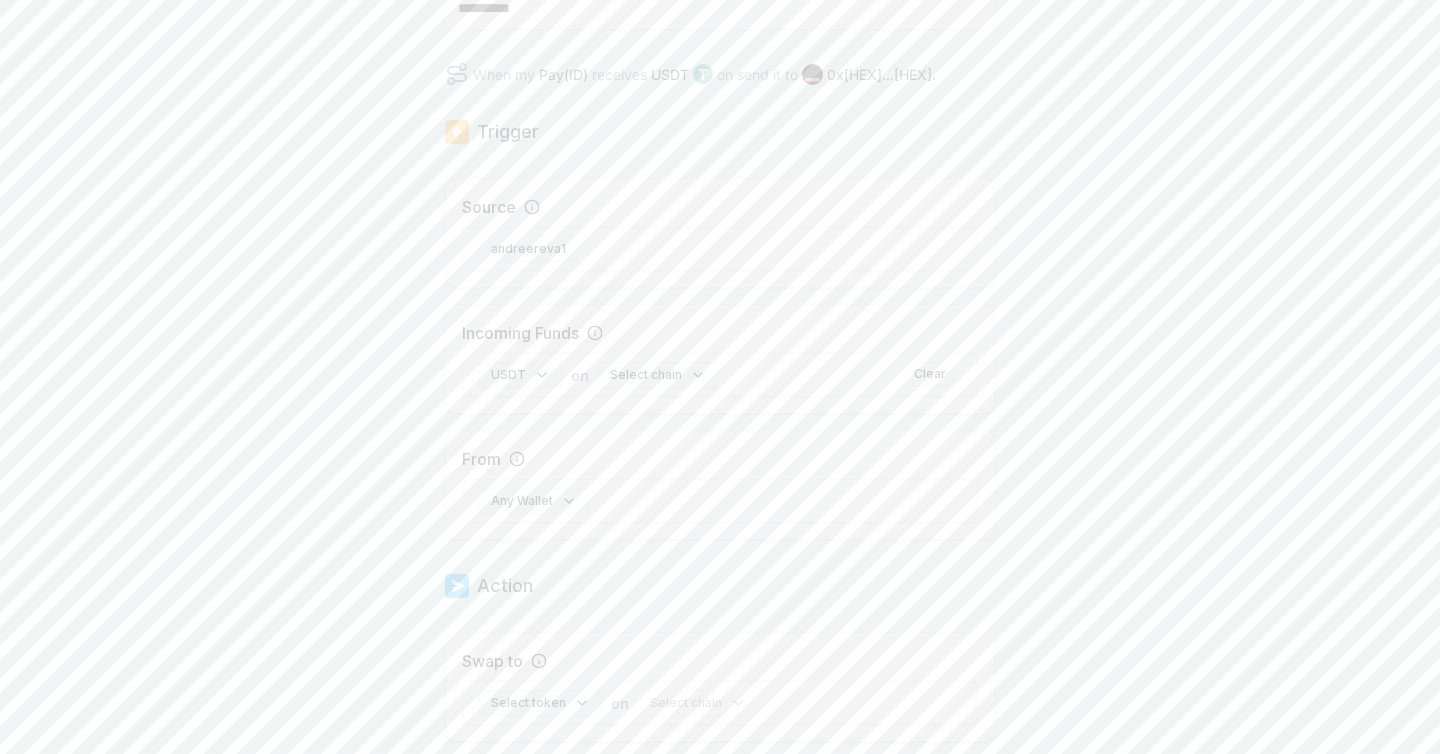 scroll, scrollTop: 0, scrollLeft: 0, axis: both 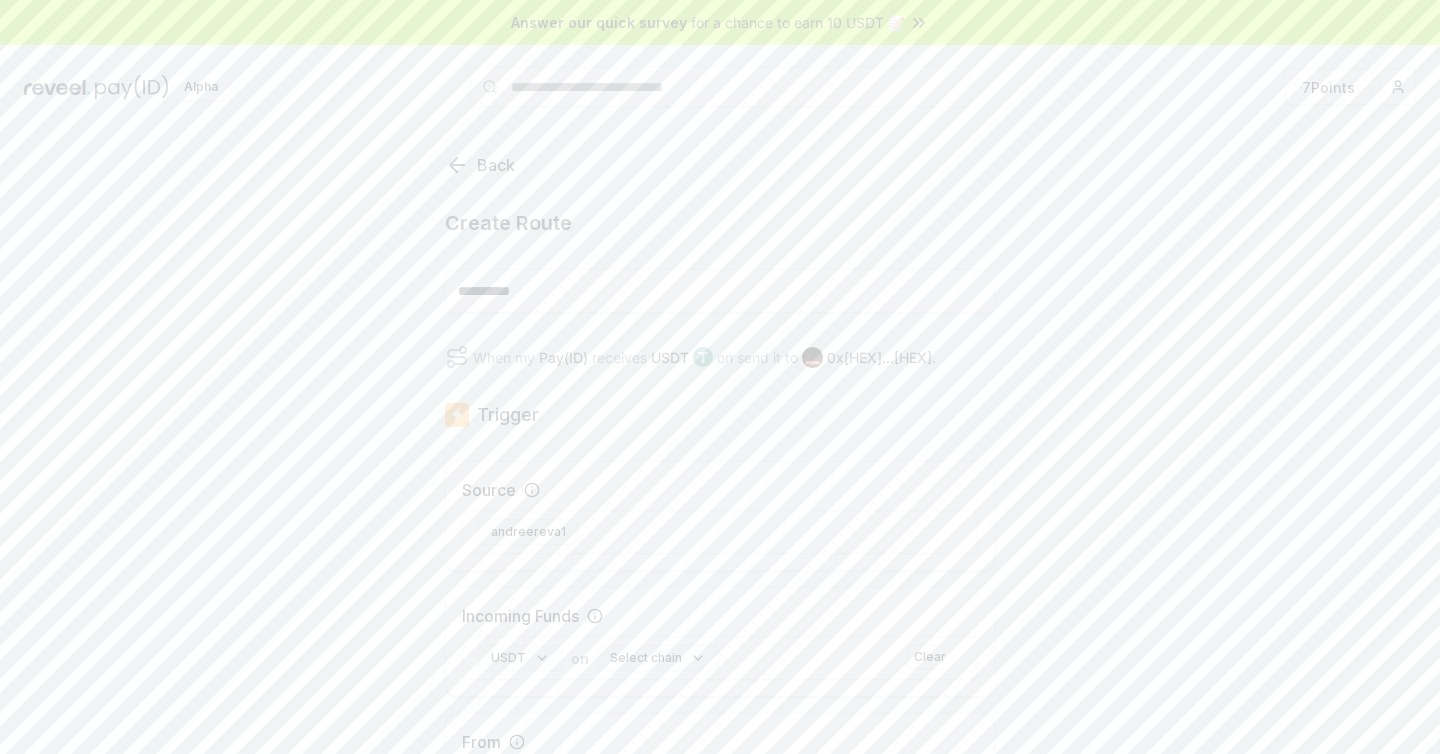 click on "Back" at bounding box center (496, 165) 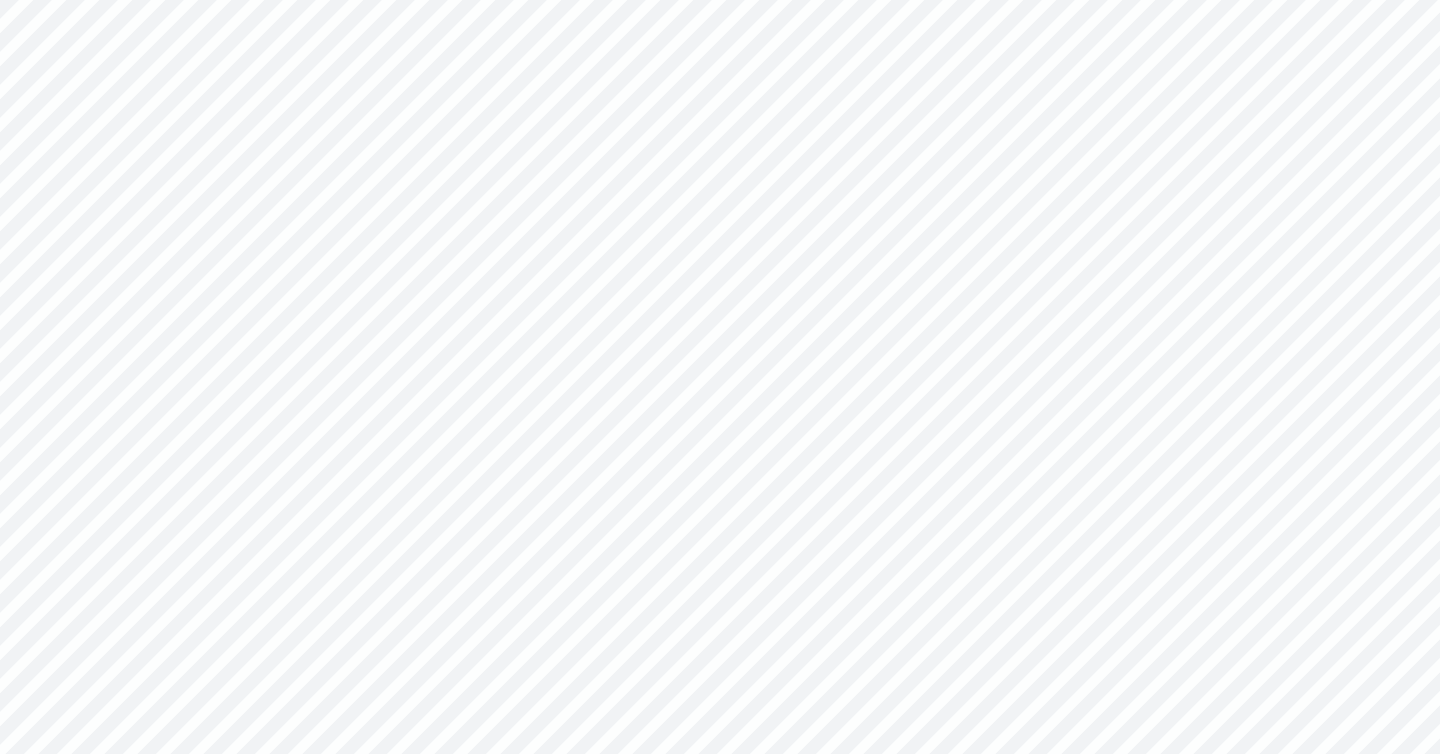 scroll, scrollTop: 0, scrollLeft: 0, axis: both 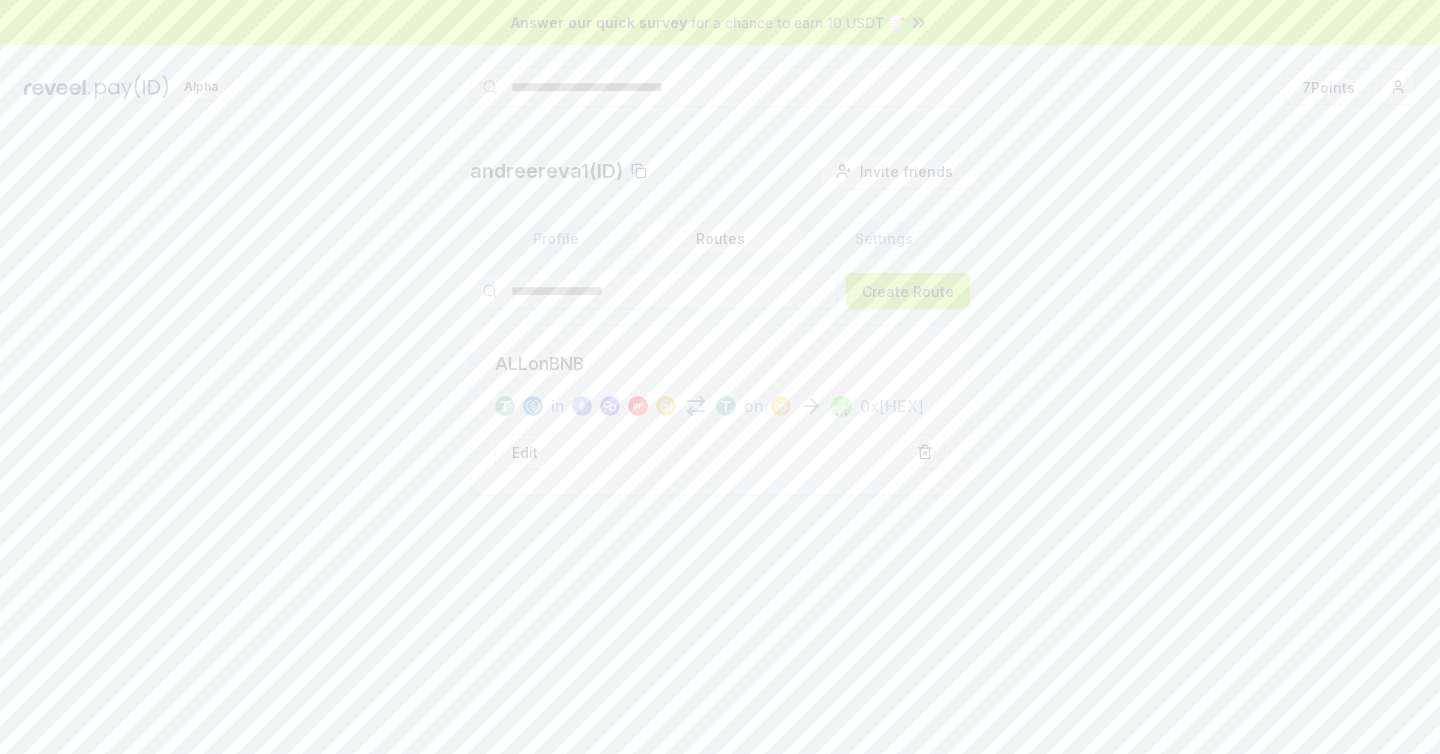 click on "Create Route" at bounding box center [908, 291] 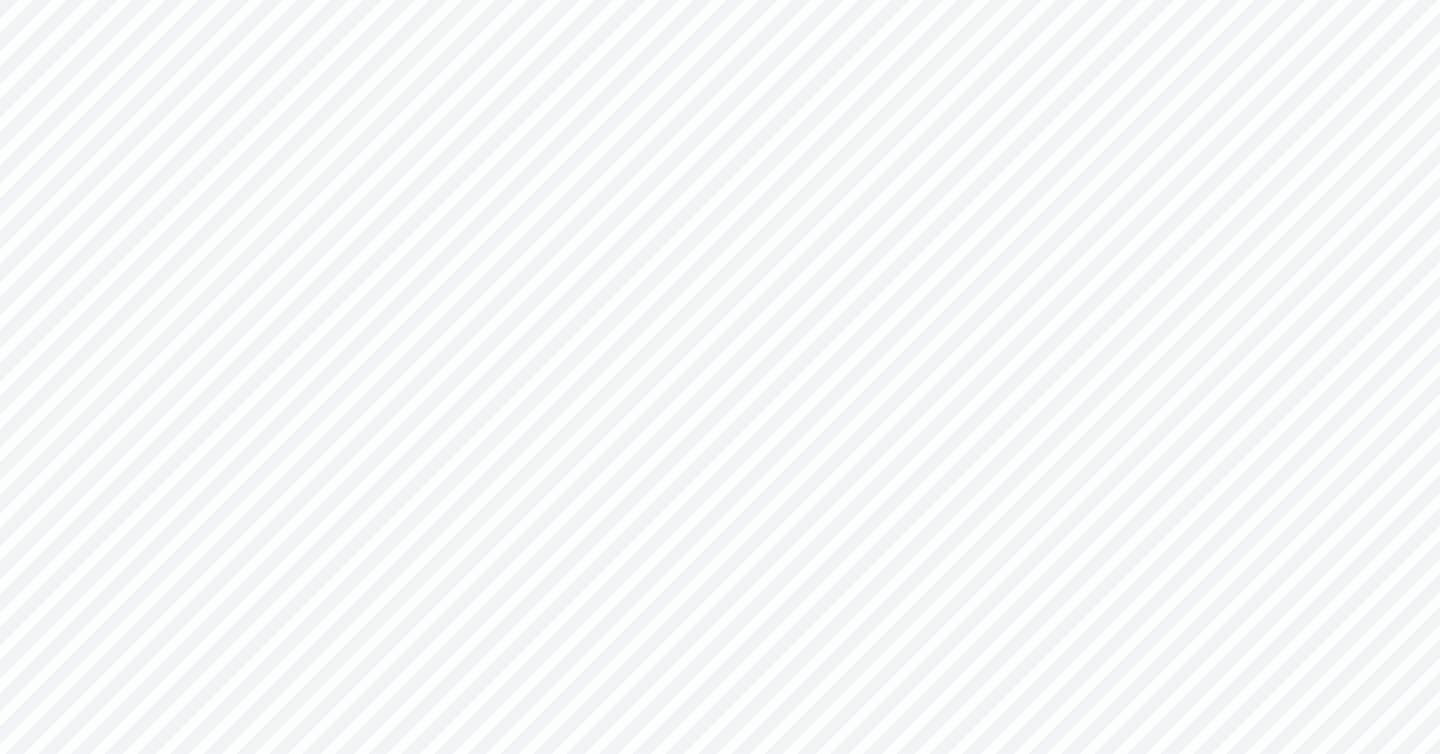 scroll, scrollTop: 0, scrollLeft: 0, axis: both 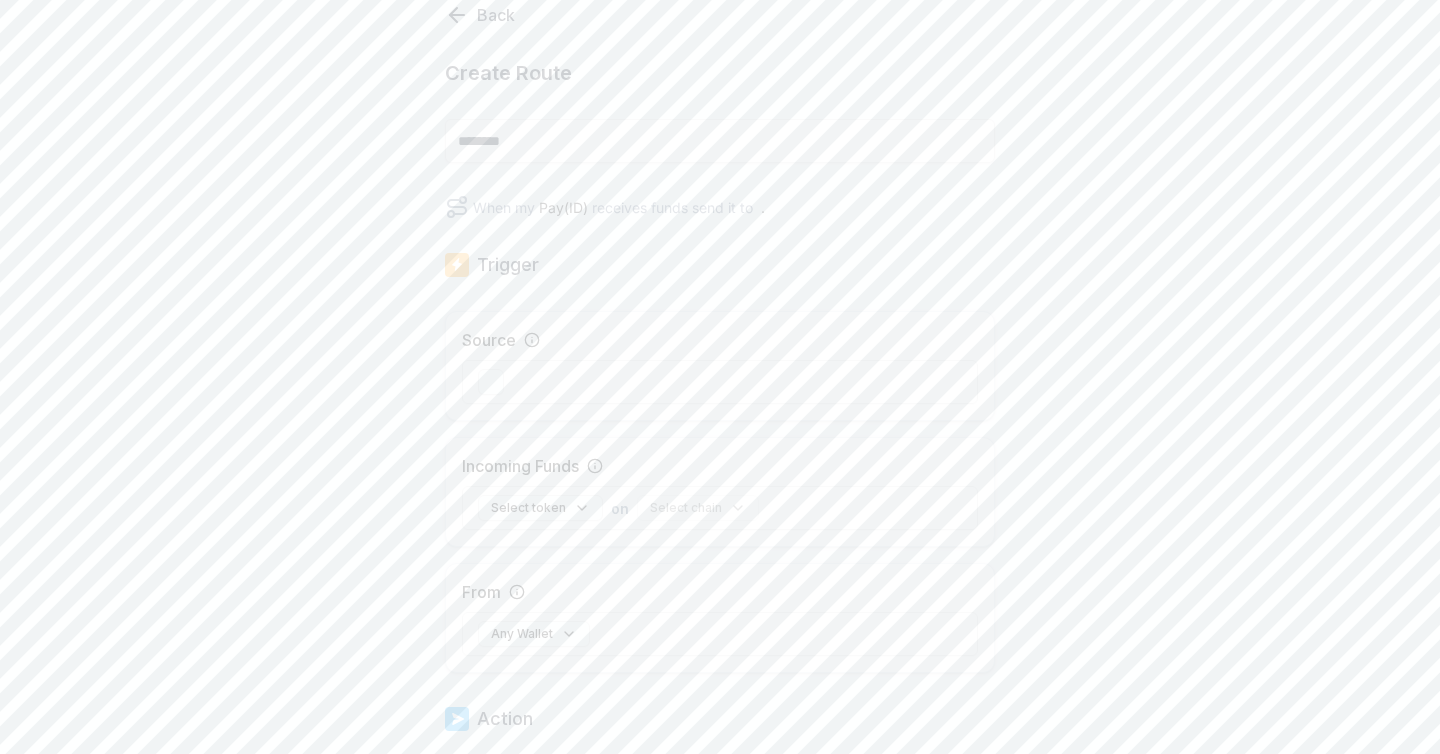 click on "Select token on" at bounding box center (553, 508) 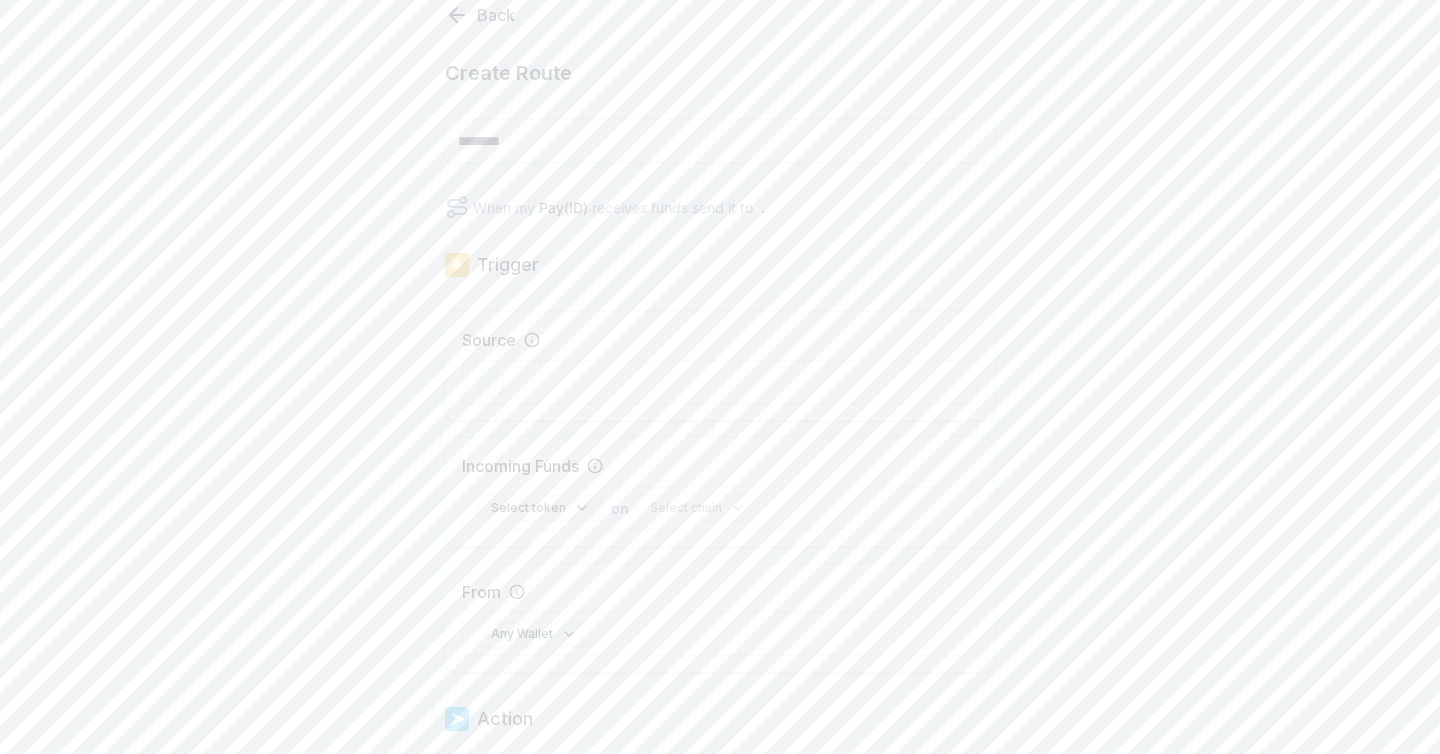 click on "Select token" at bounding box center [540, 508] 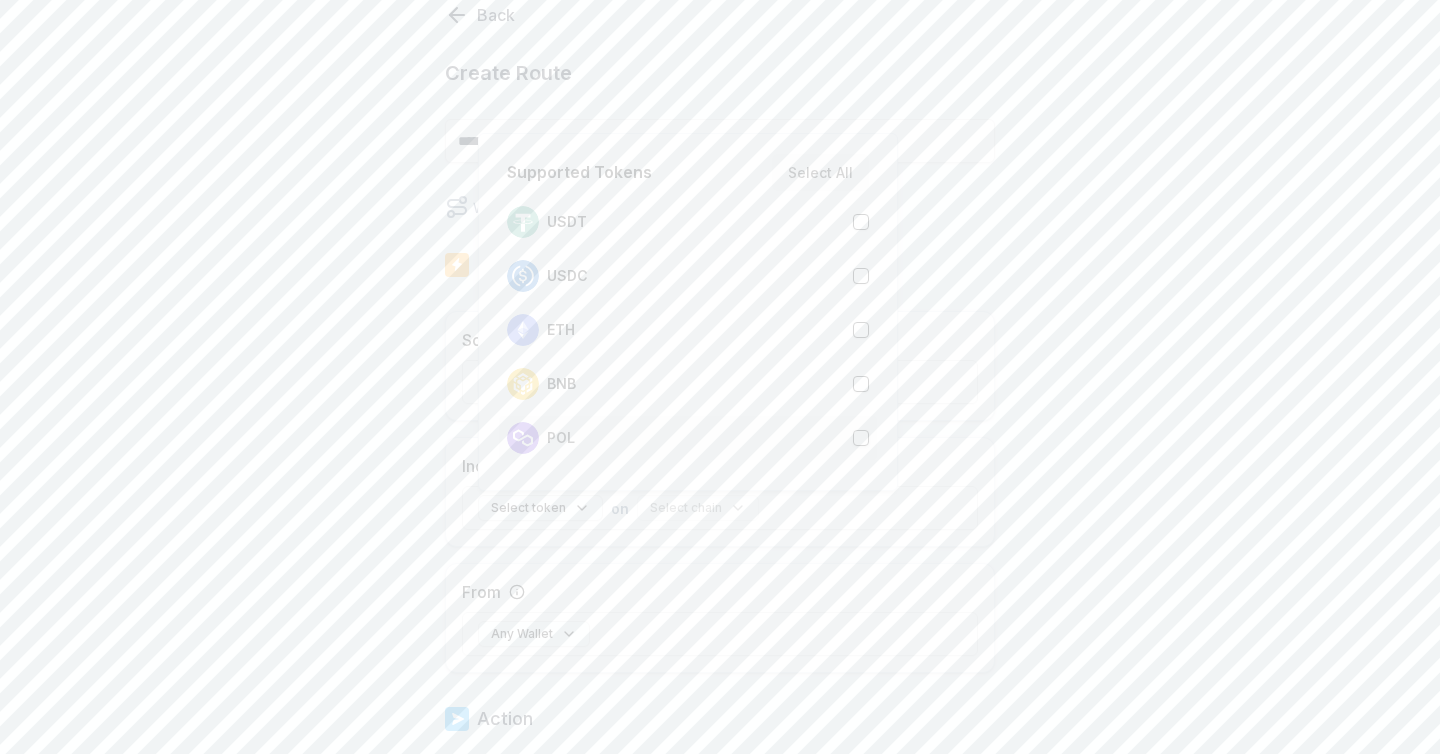 click on "POL" at bounding box center (688, 438) 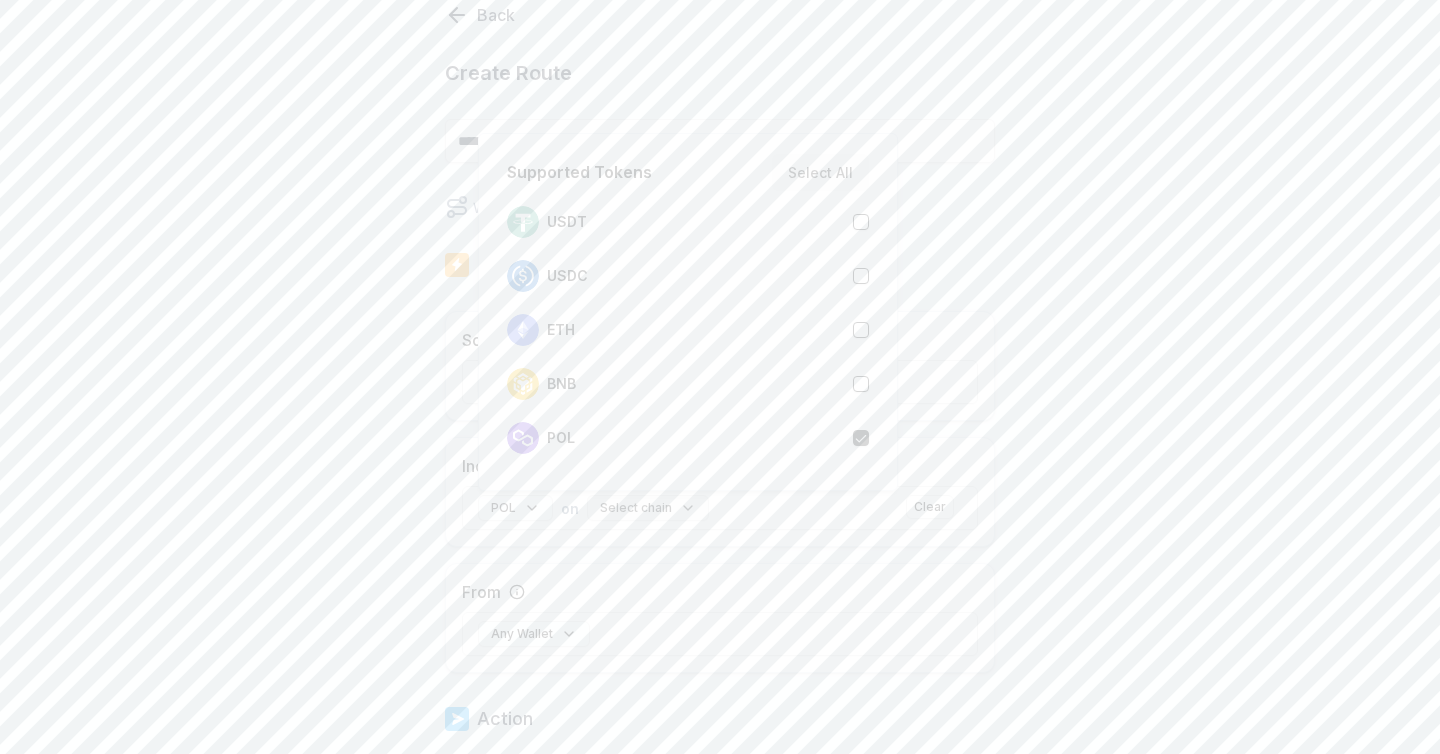click on "Select chain" at bounding box center (648, 508) 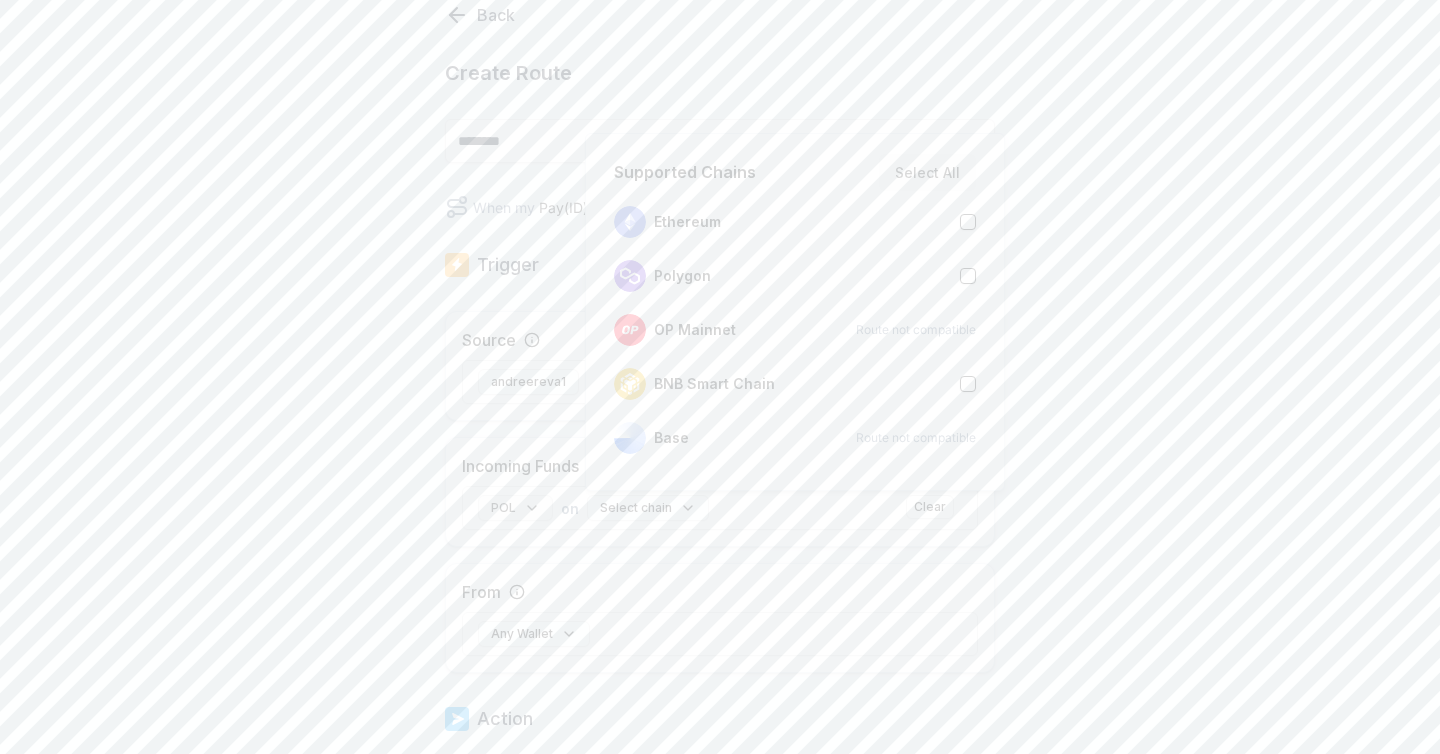 click on "POL" at bounding box center (515, 508) 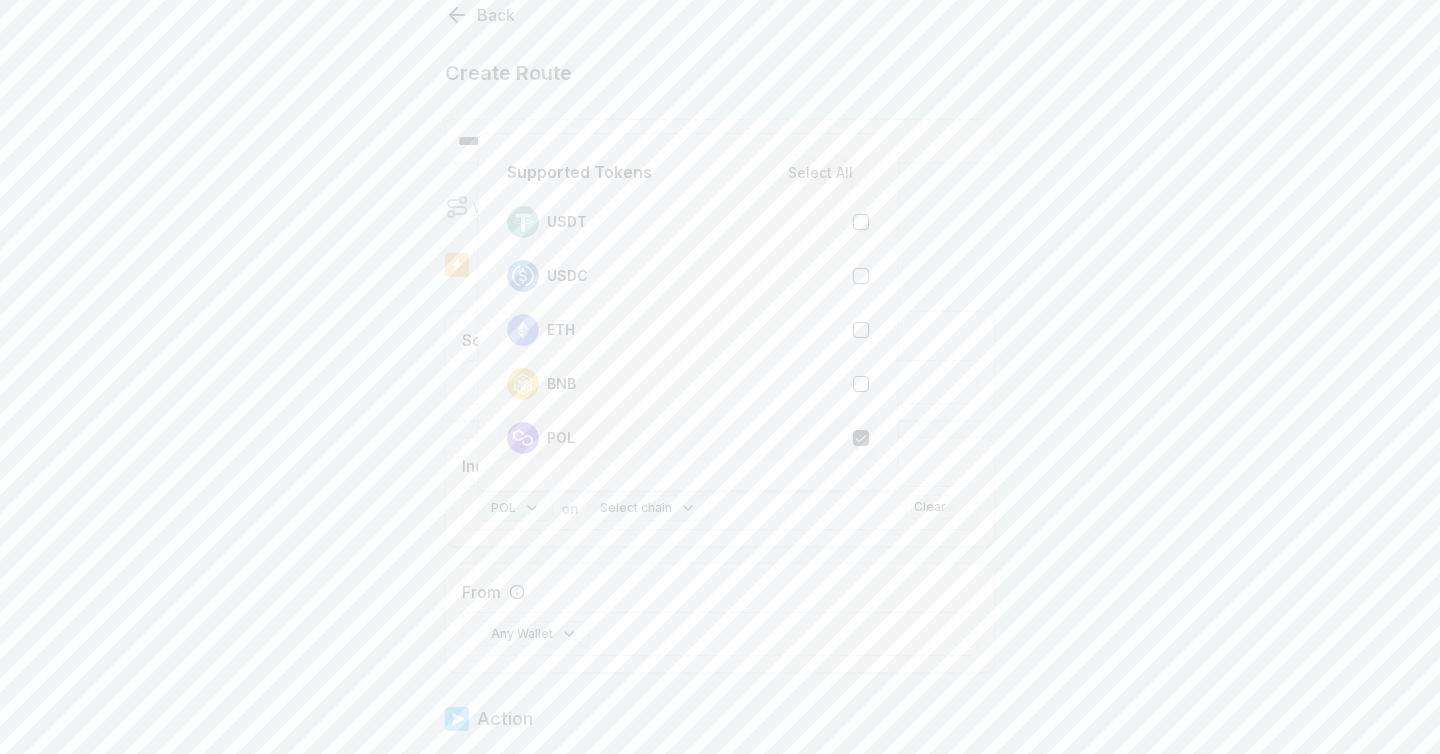 click on "POL" at bounding box center [688, 438] 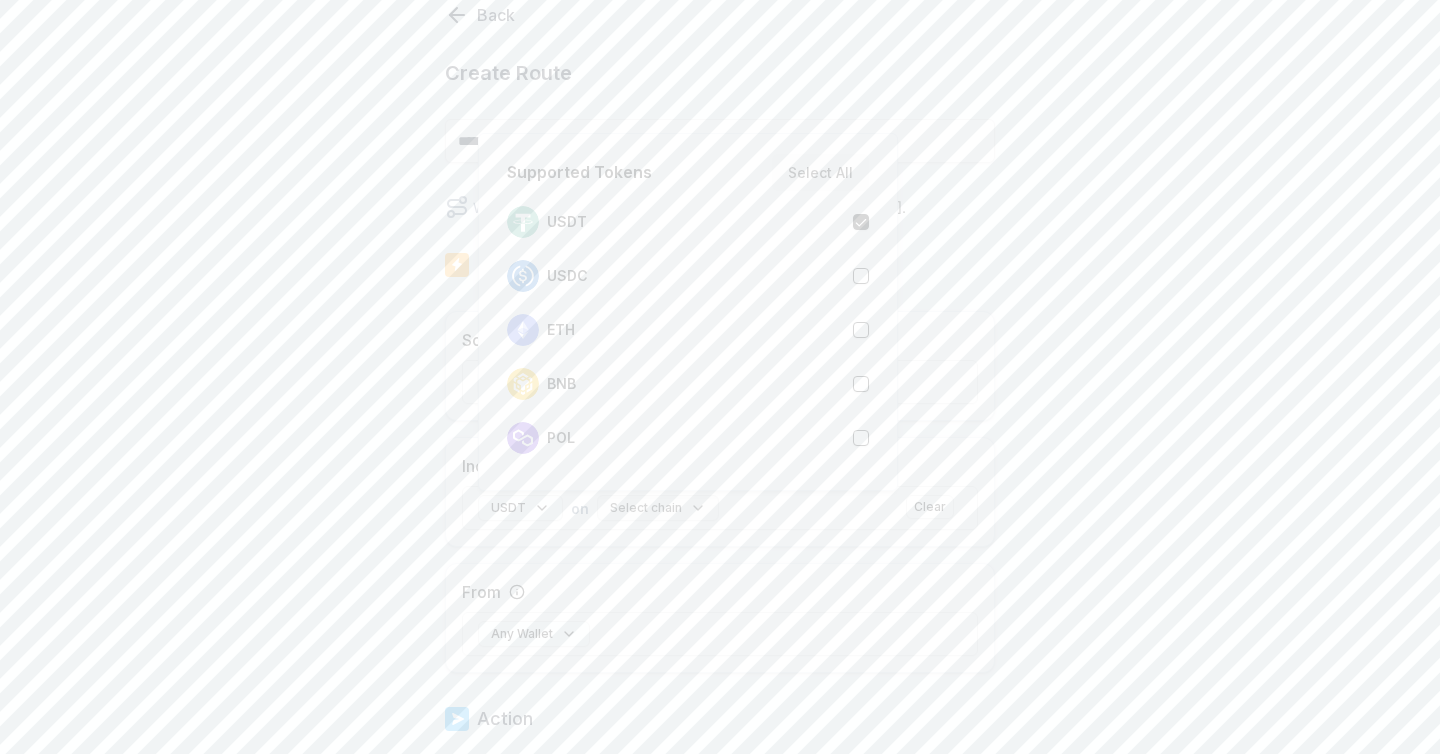 click on "Select chain" at bounding box center (658, 508) 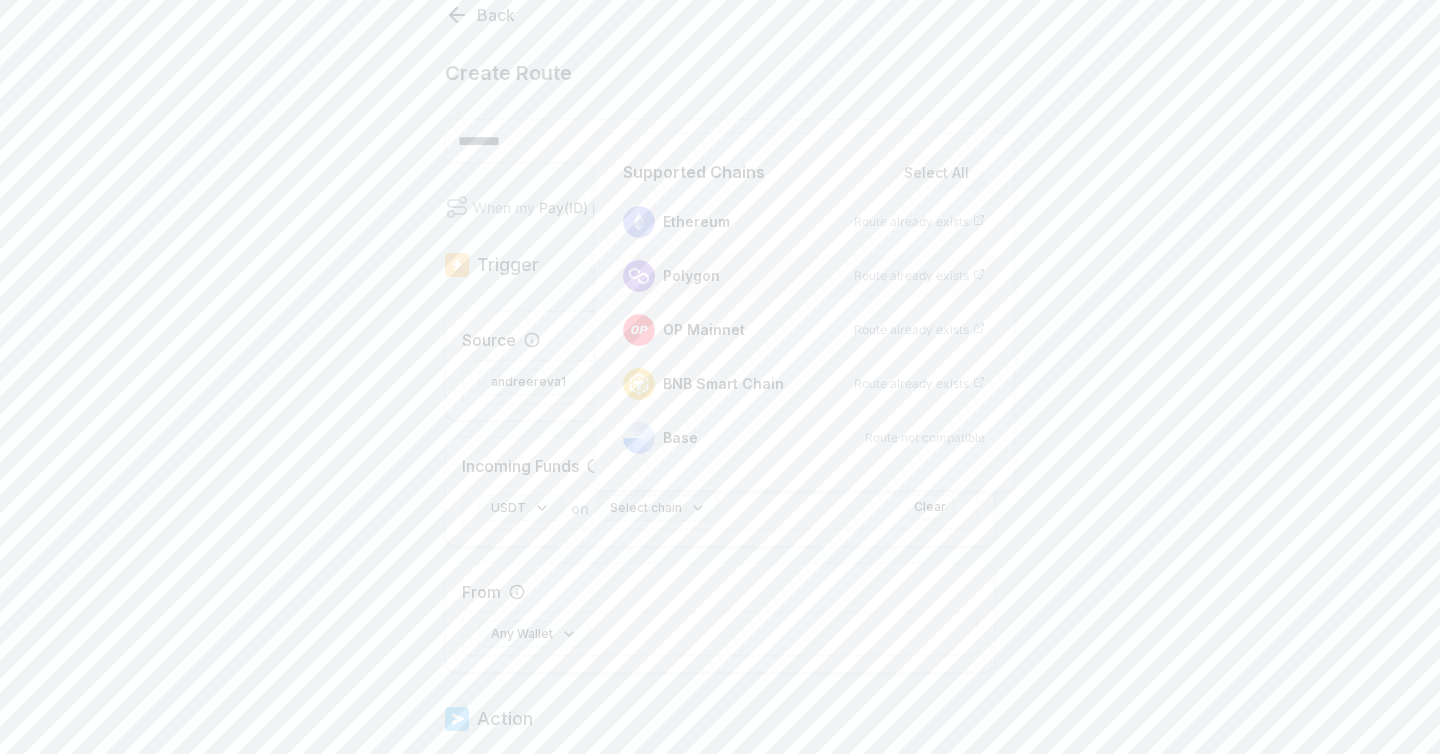 click on "Route already exists" at bounding box center [911, 276] 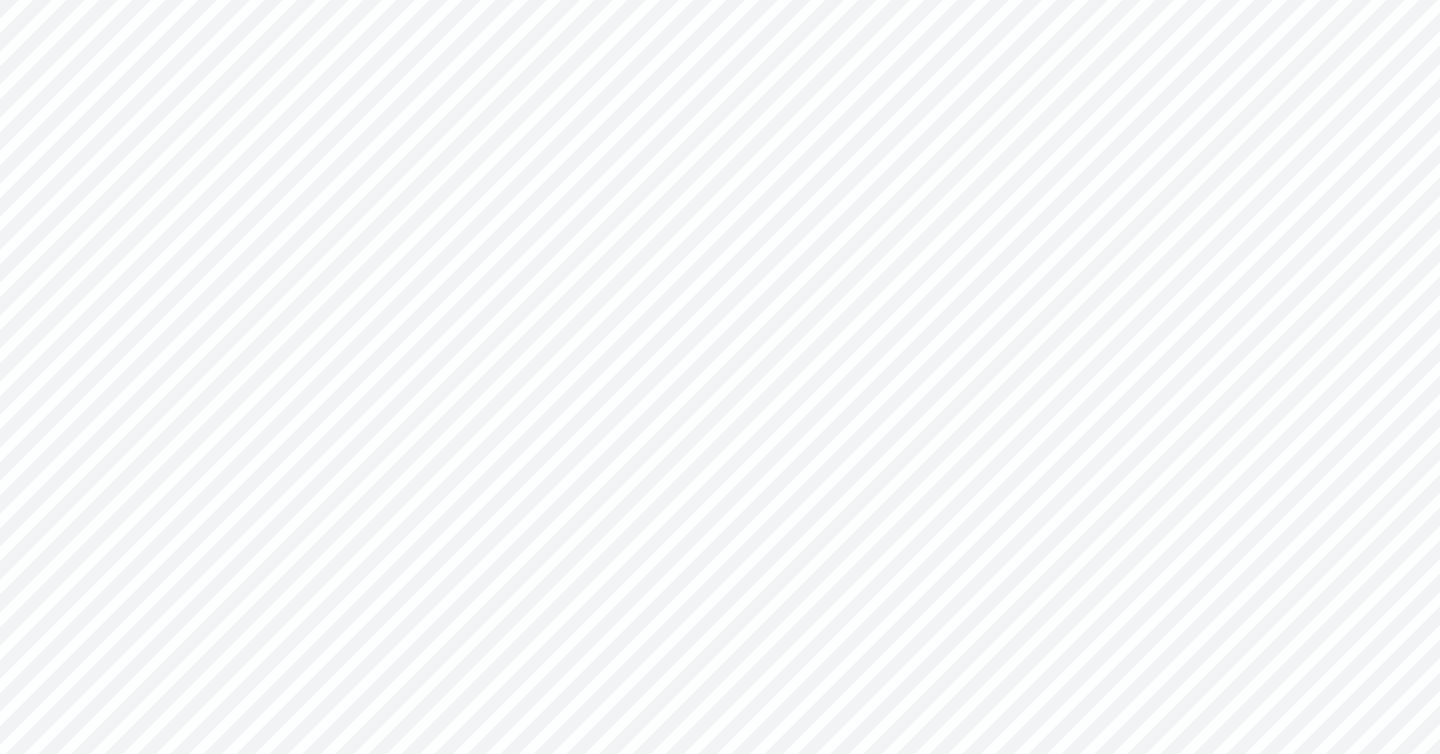 scroll, scrollTop: 0, scrollLeft: 0, axis: both 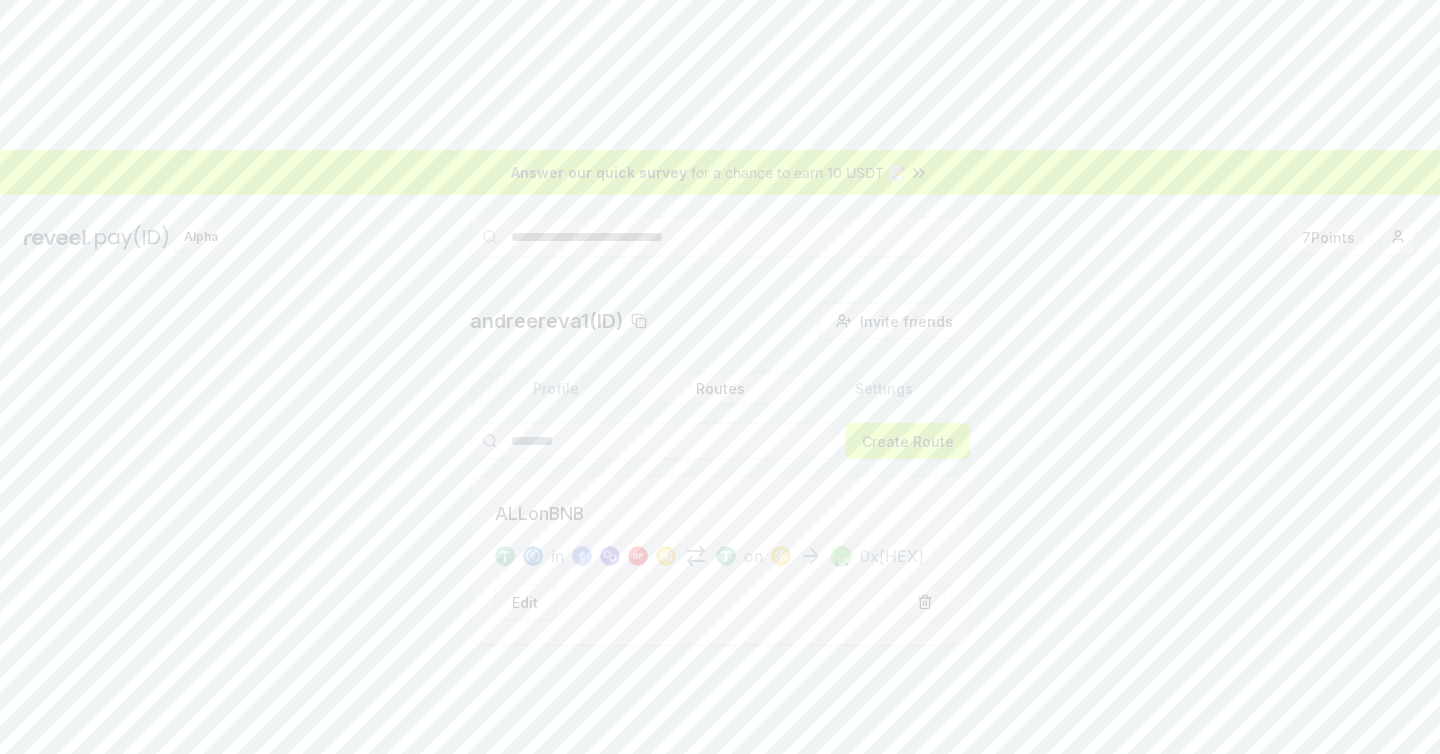 click on "ALLonBNB in on 0x3D534E Edit" at bounding box center [720, 560] 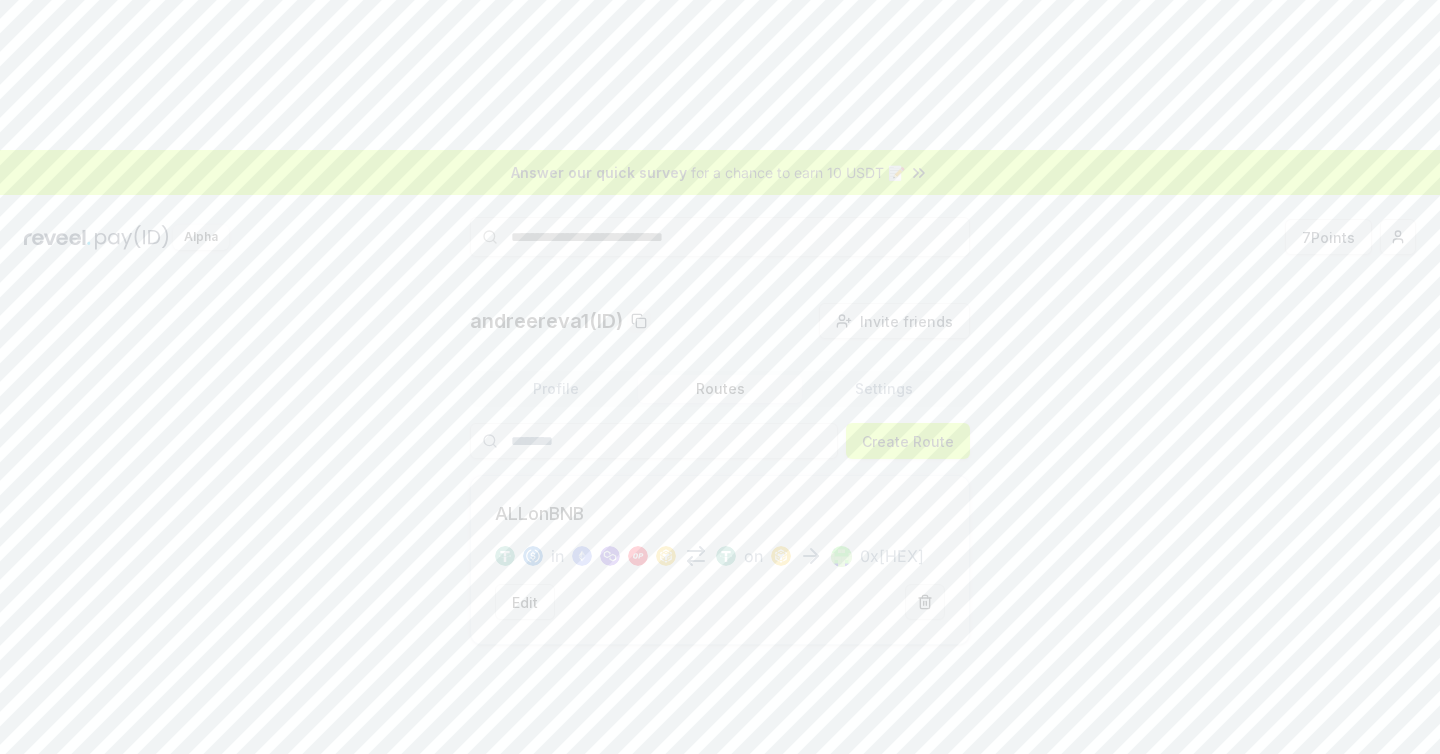 click at bounding box center [925, 602] 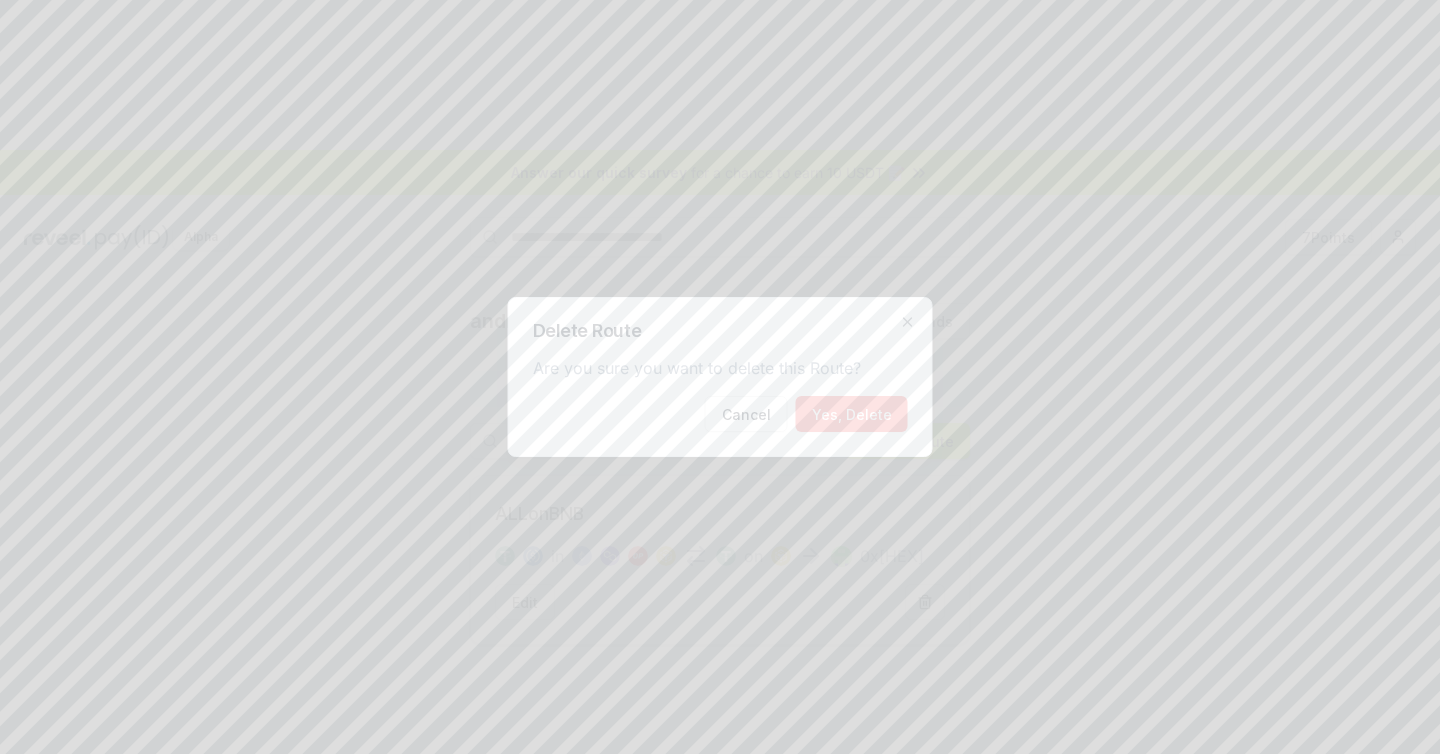 click on "Yes, Delete" at bounding box center [852, 414] 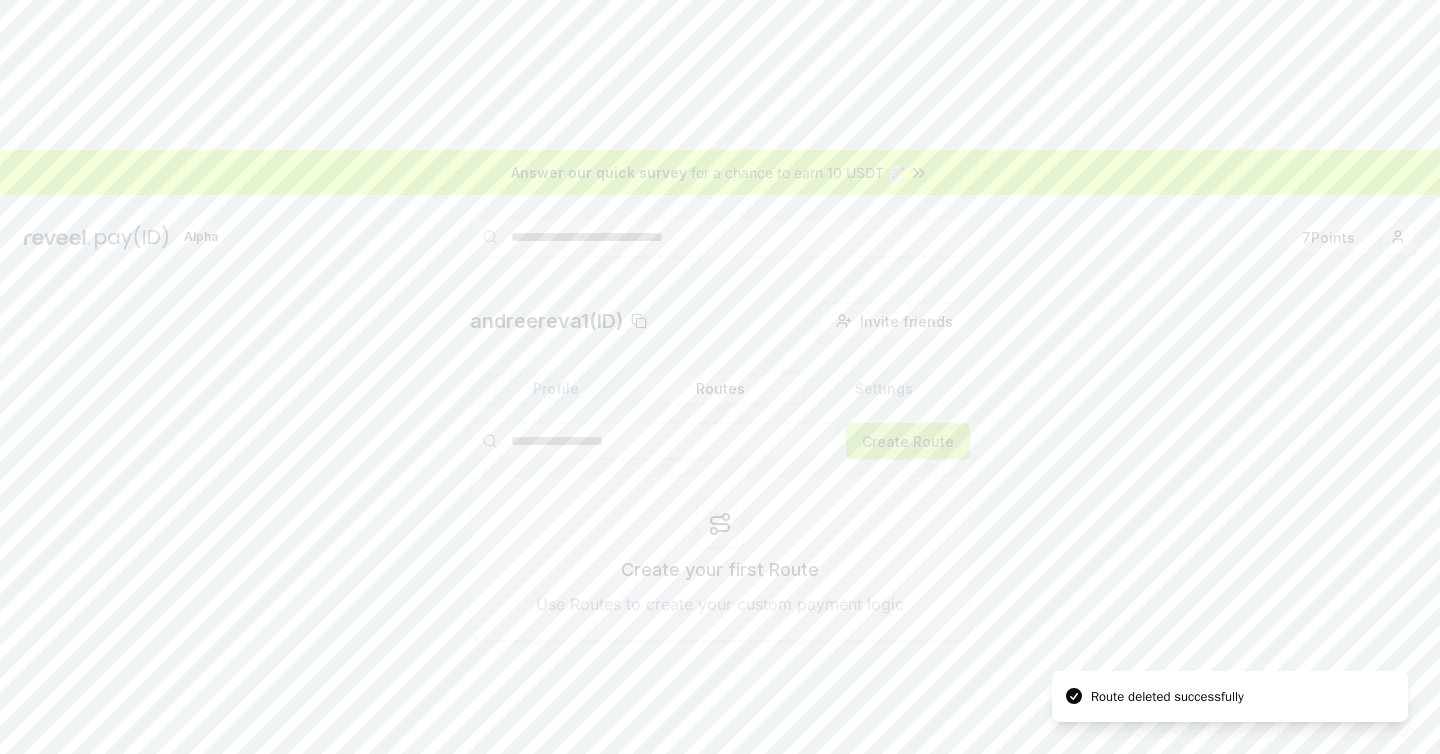 click on "Create Route" at bounding box center (908, 441) 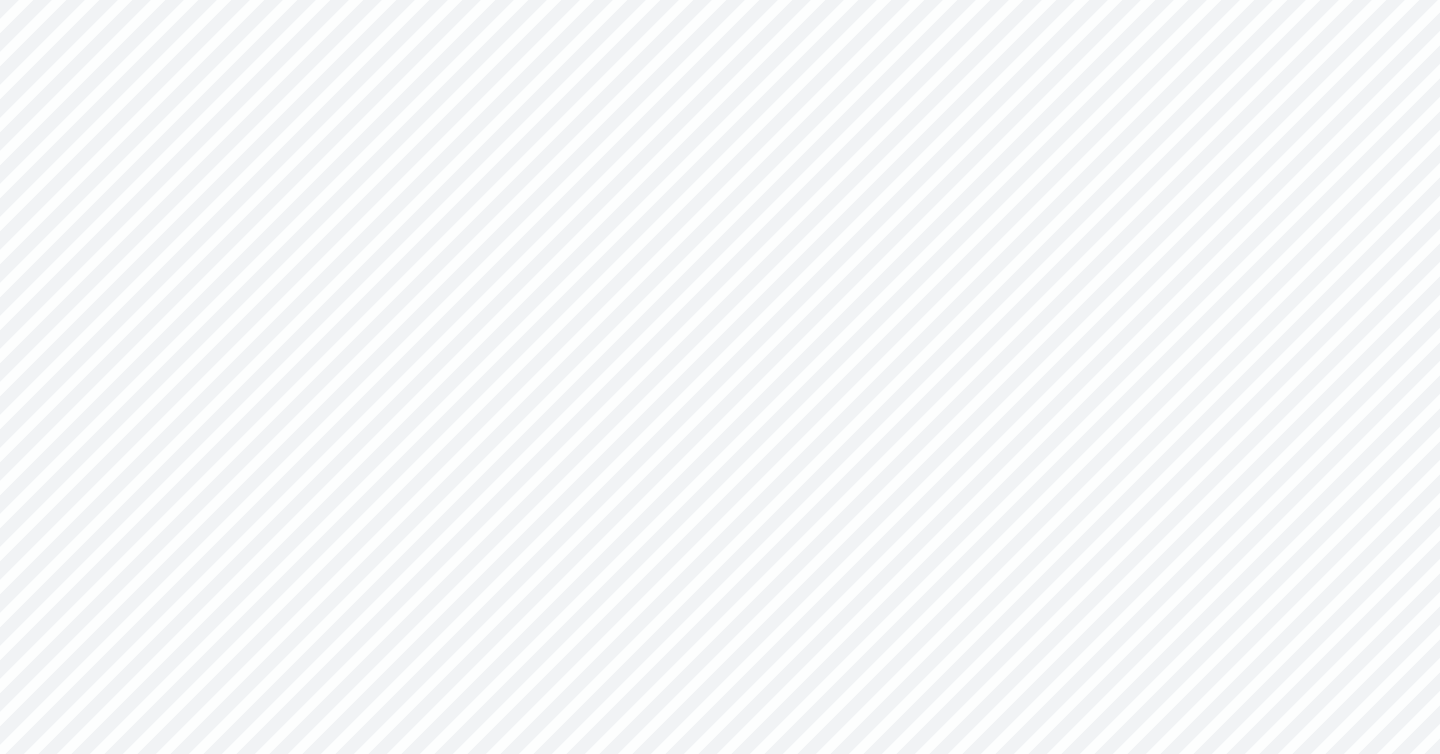 scroll, scrollTop: 0, scrollLeft: 0, axis: both 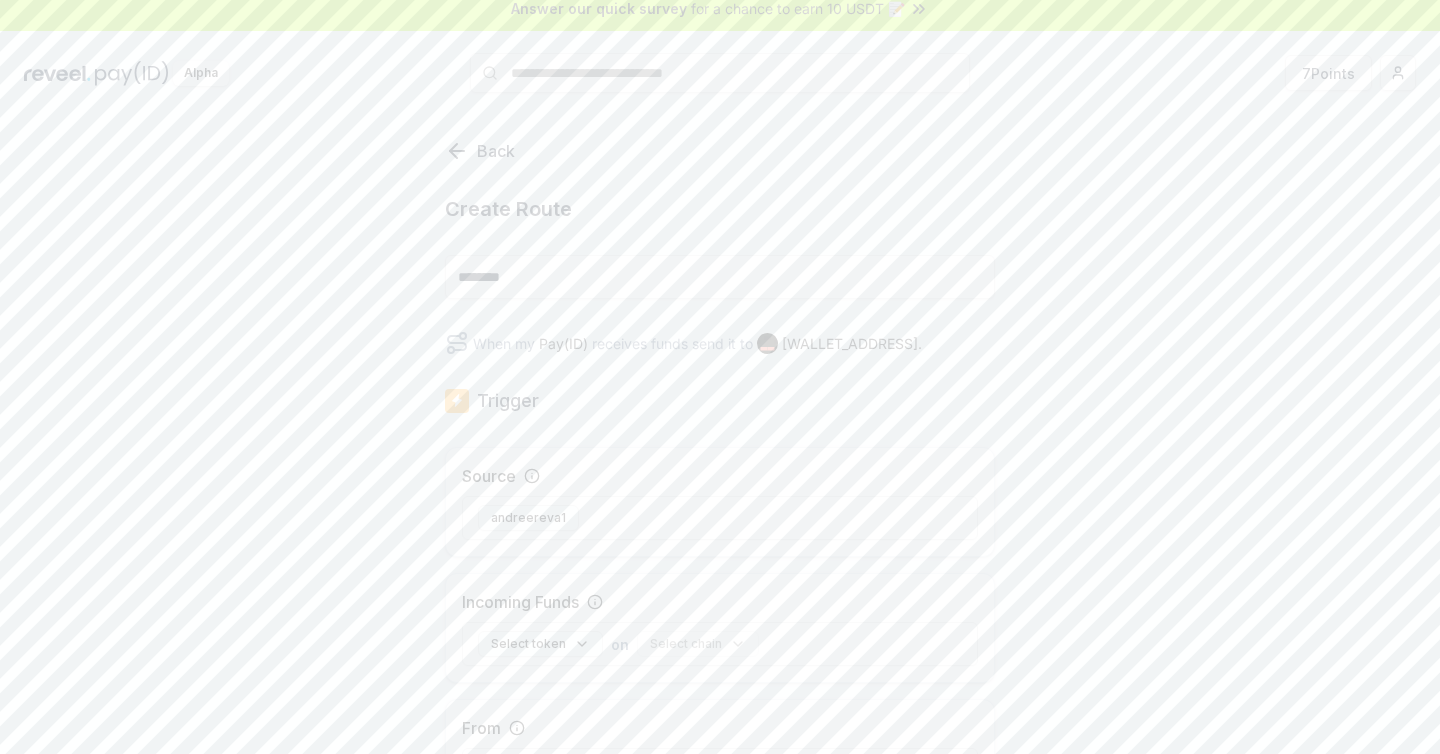 click on "********" at bounding box center [720, 277] 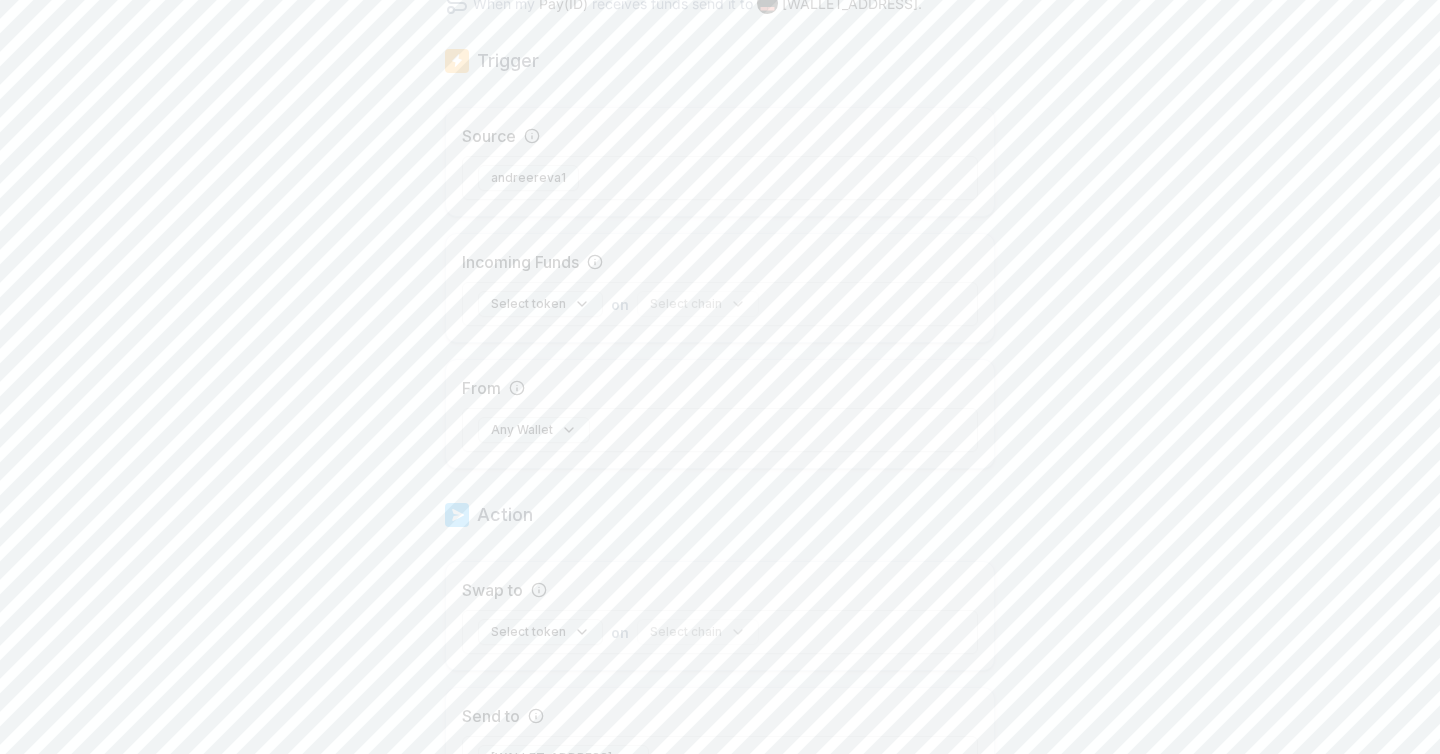 scroll, scrollTop: 356, scrollLeft: 0, axis: vertical 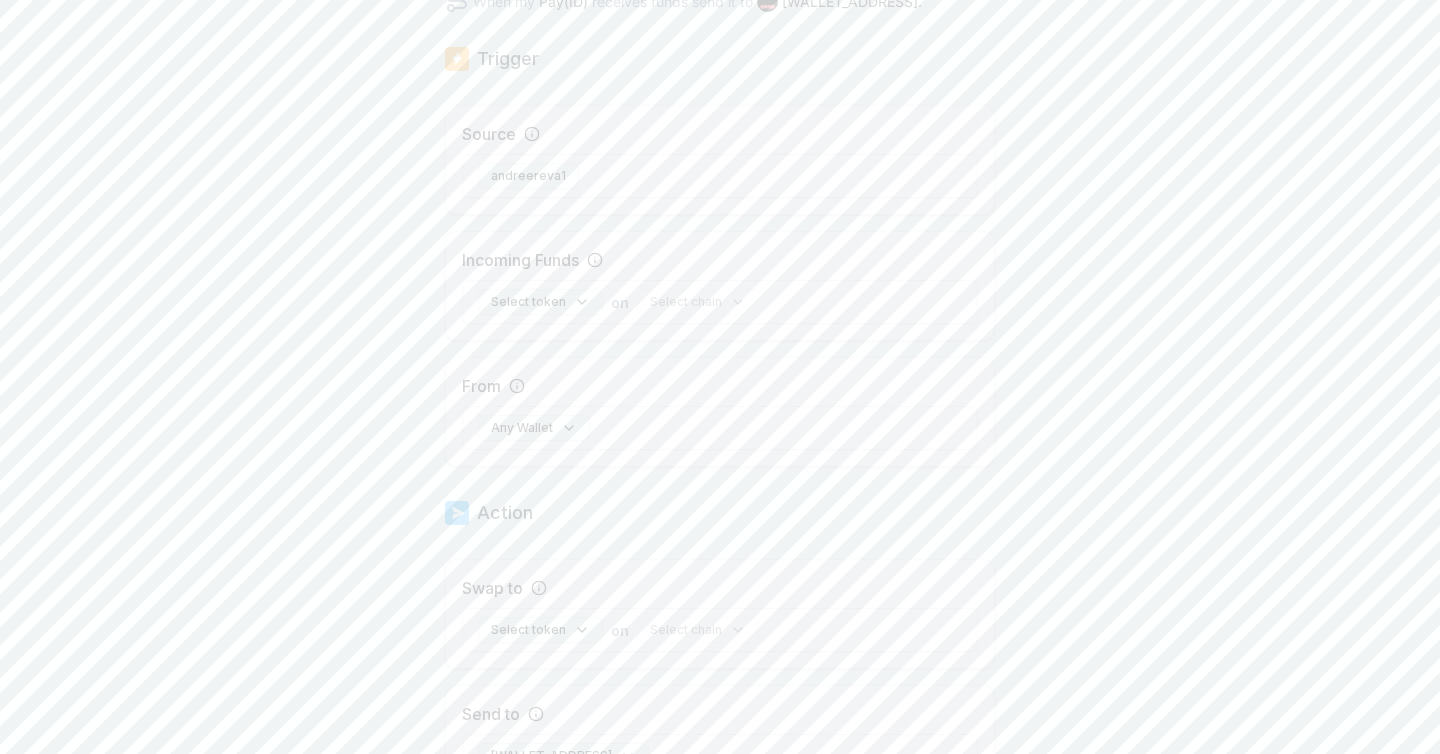 type on "**********" 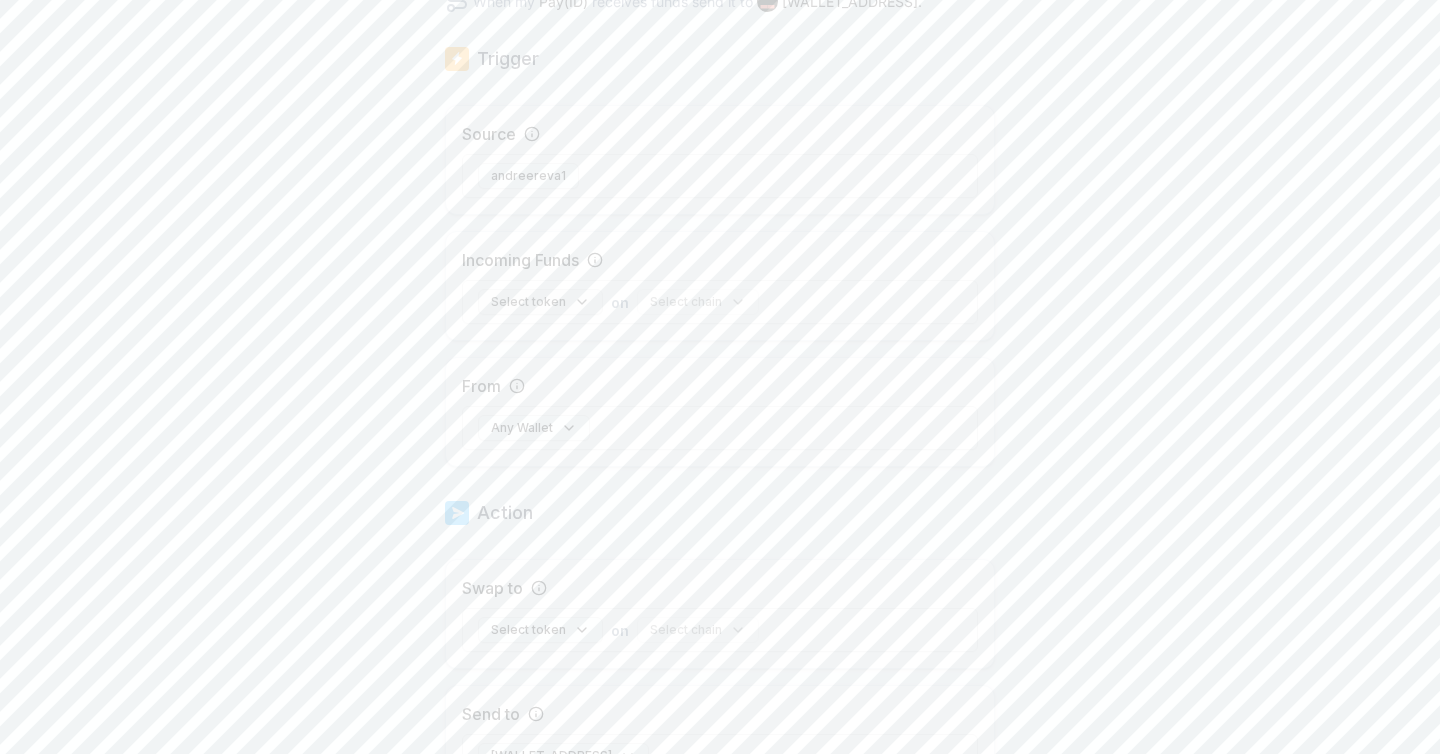 click on "Select token" at bounding box center (540, 302) 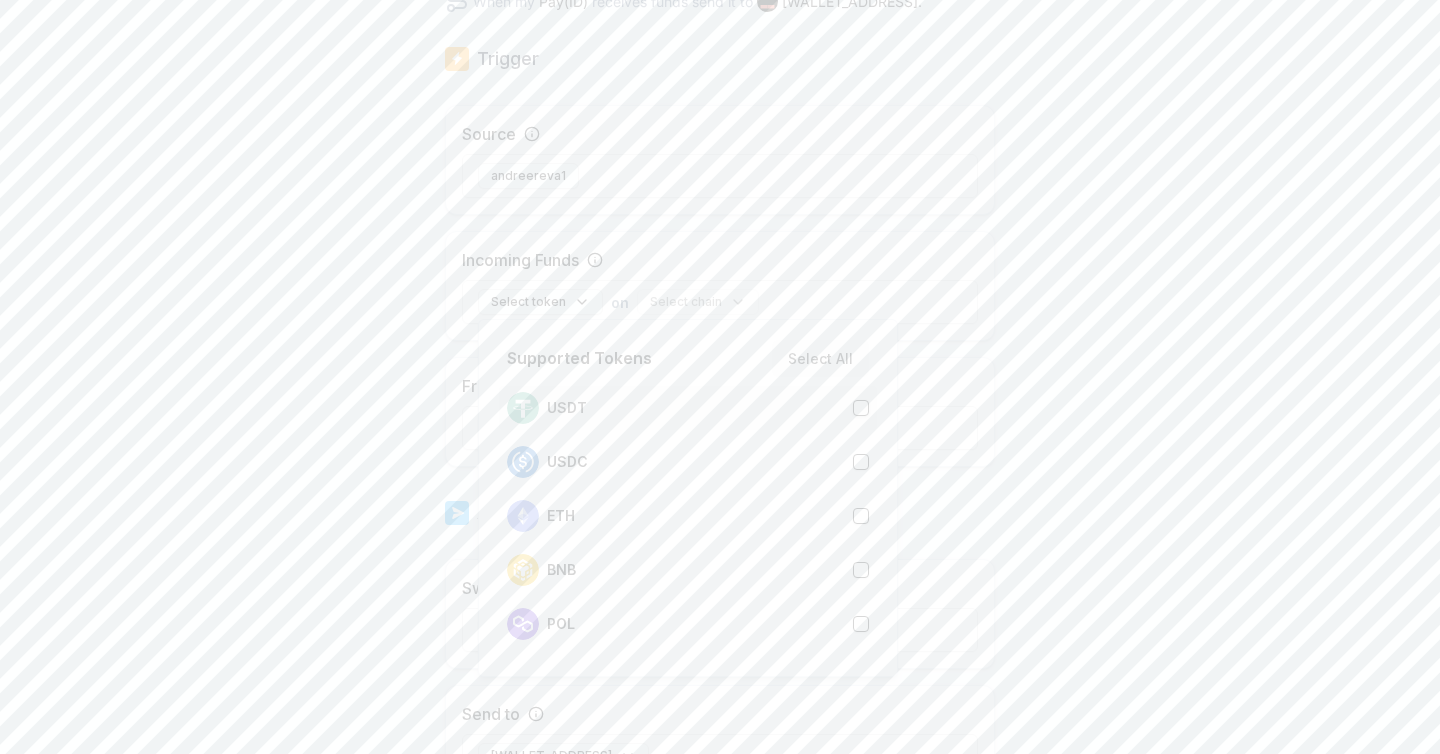 click on "USDT" at bounding box center (547, 408) 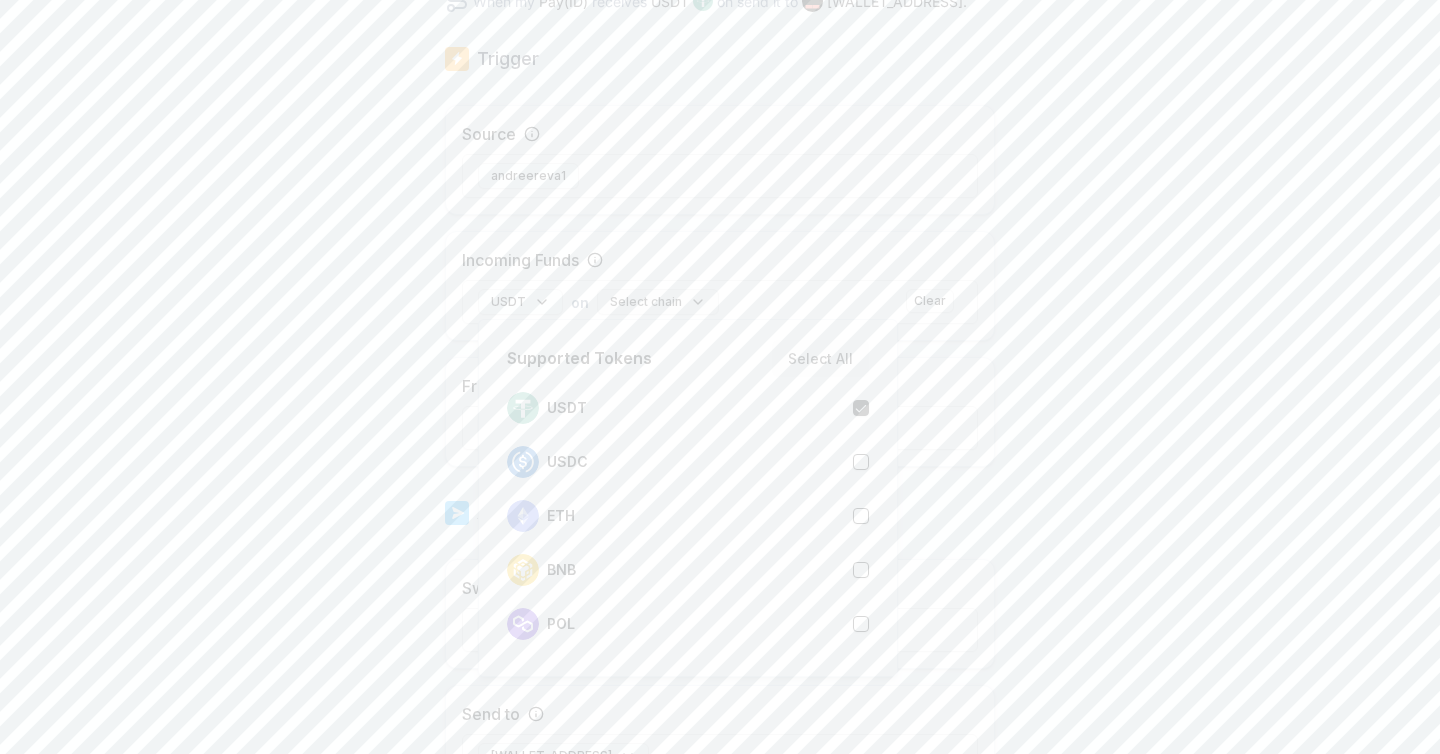 click on "Select chain" at bounding box center [658, 302] 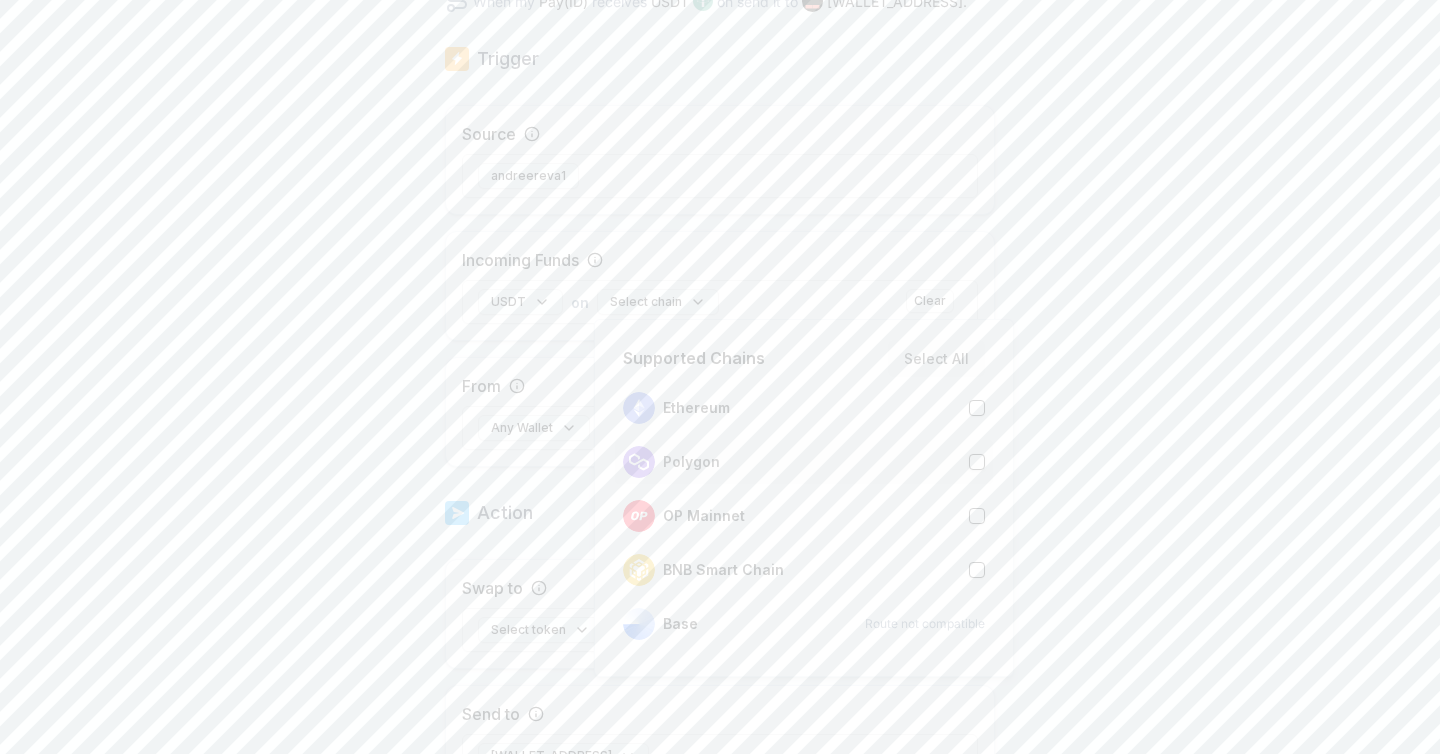 click on "Polygon" at bounding box center [804, 462] 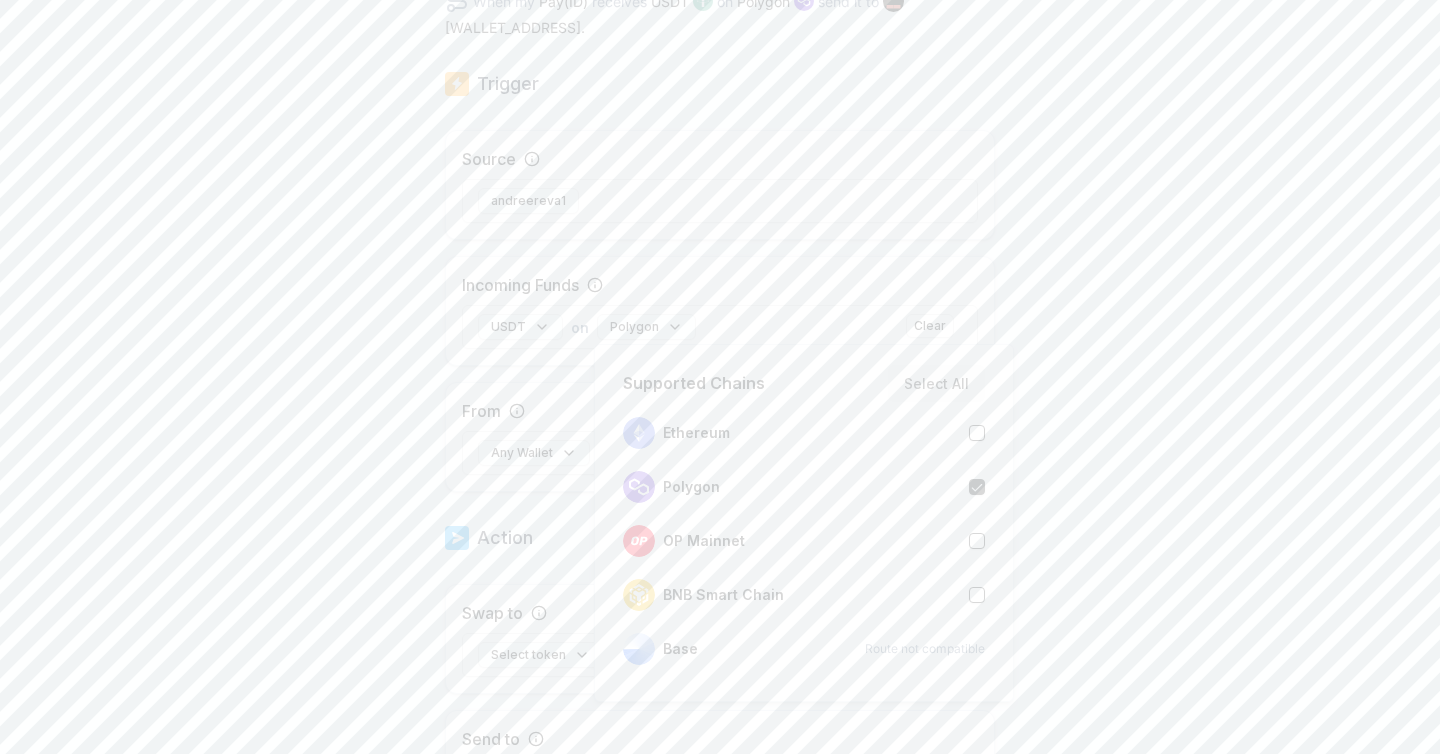 click on "**********" at bounding box center [720, 377] 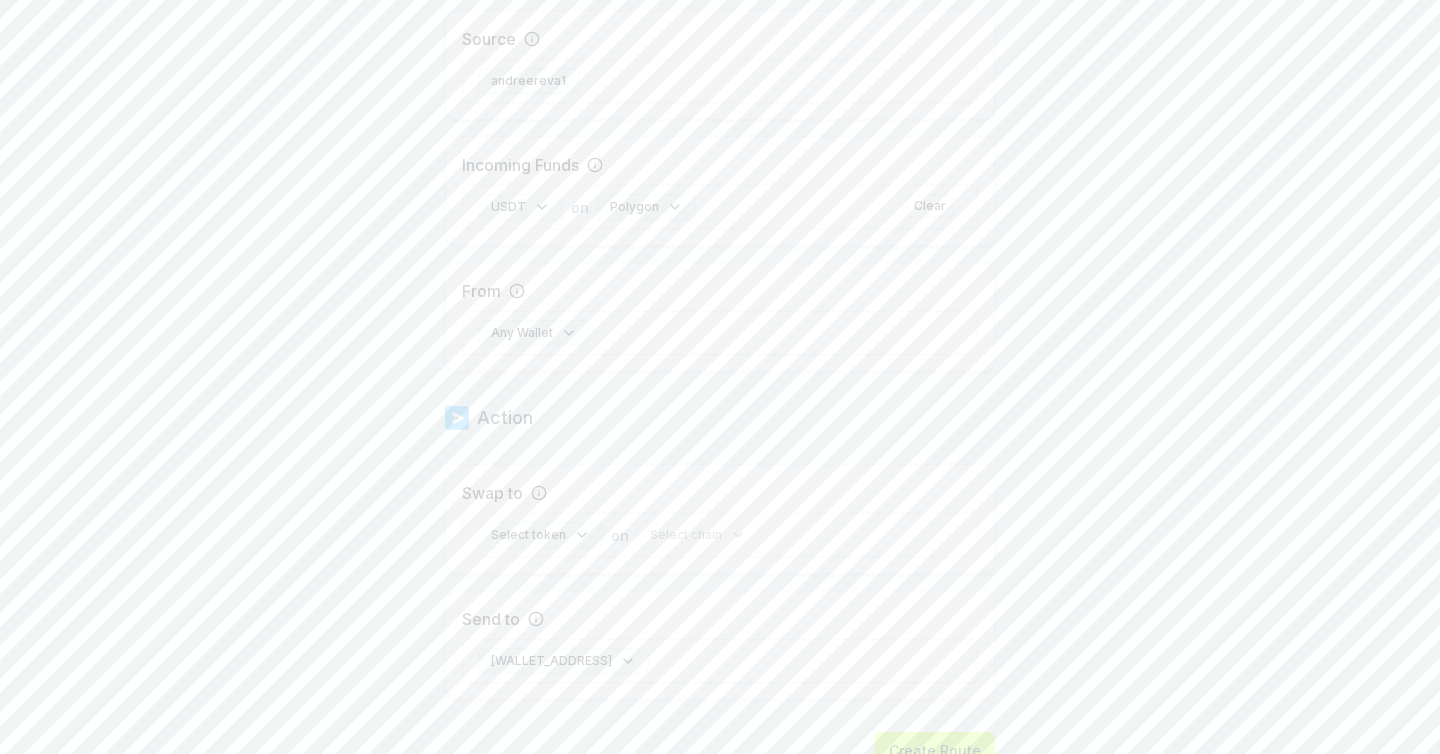 scroll, scrollTop: 505, scrollLeft: 0, axis: vertical 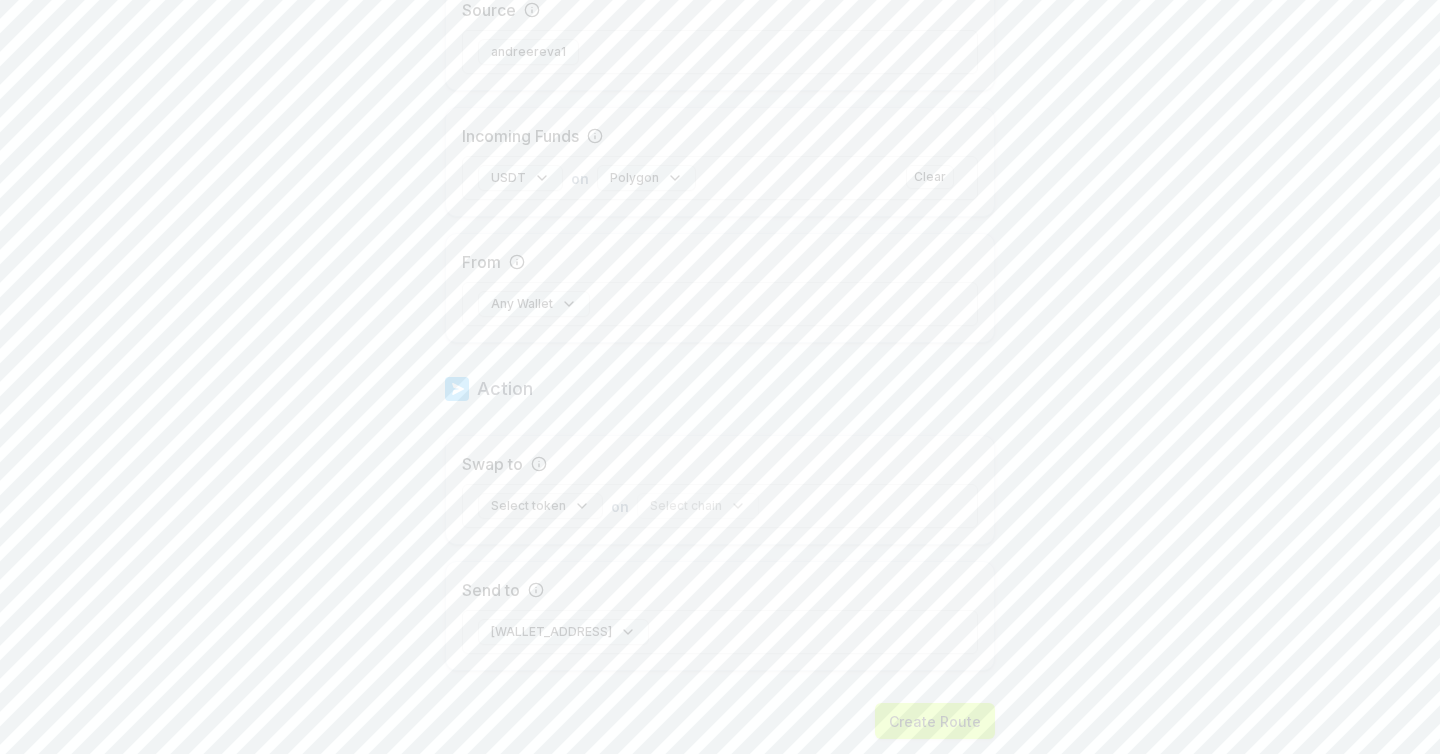 click on "Select token" at bounding box center [540, 506] 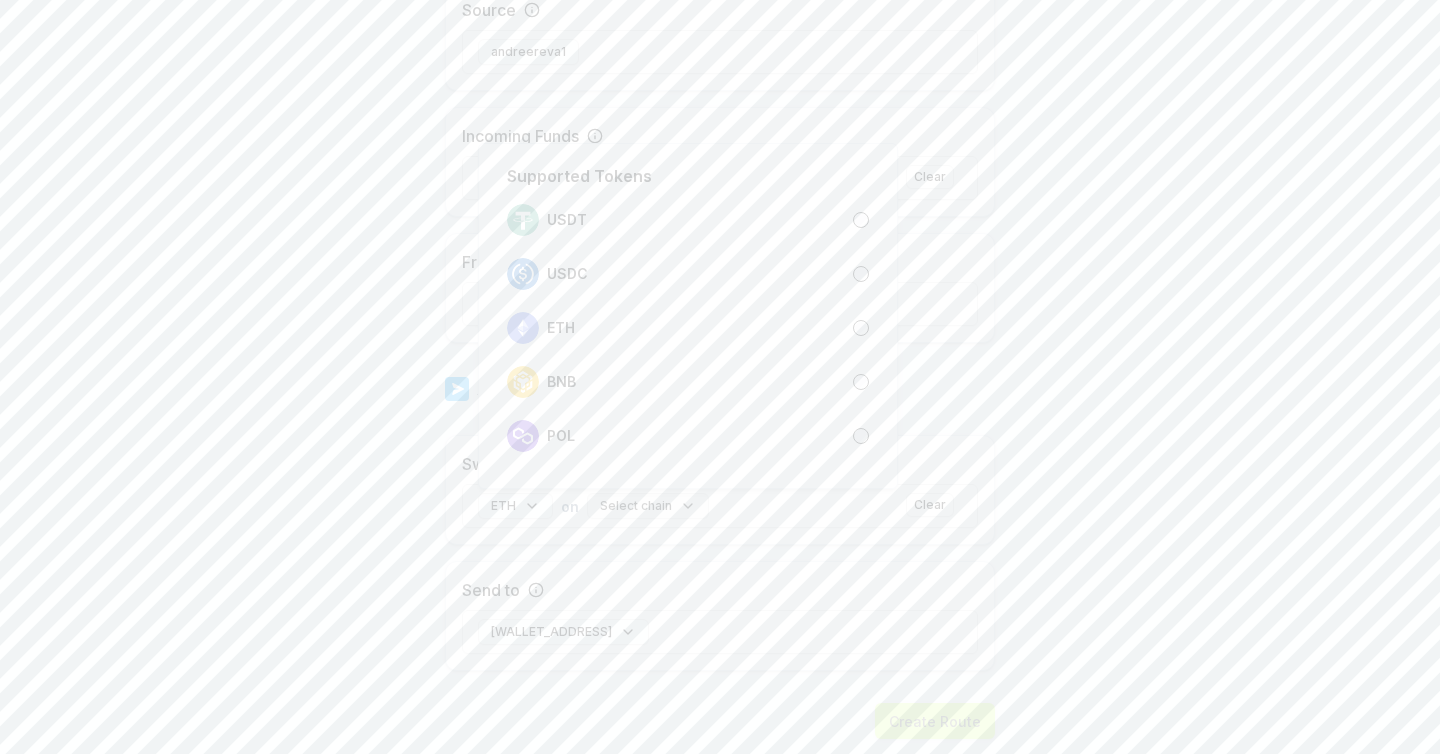 click on "Select chain" at bounding box center (648, 506) 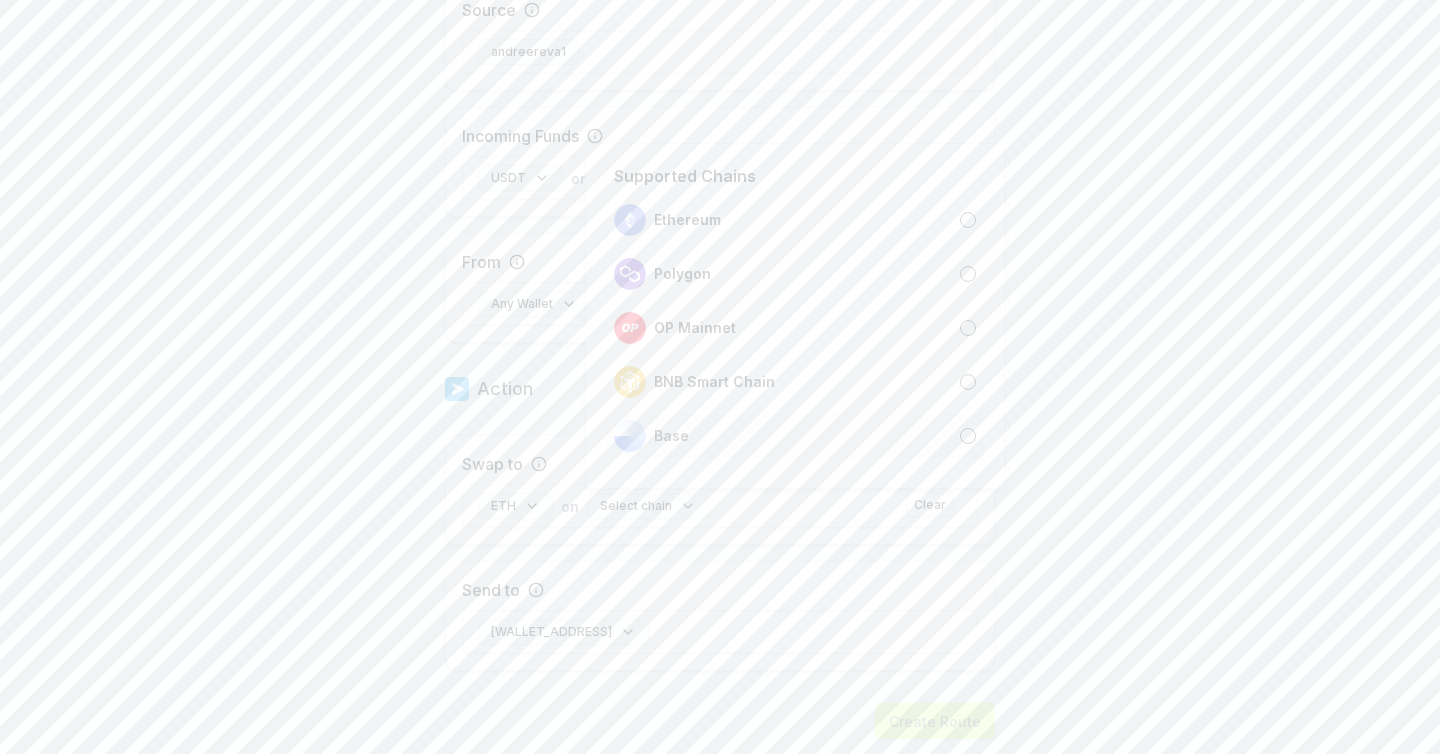 click on "Base" at bounding box center (795, 436) 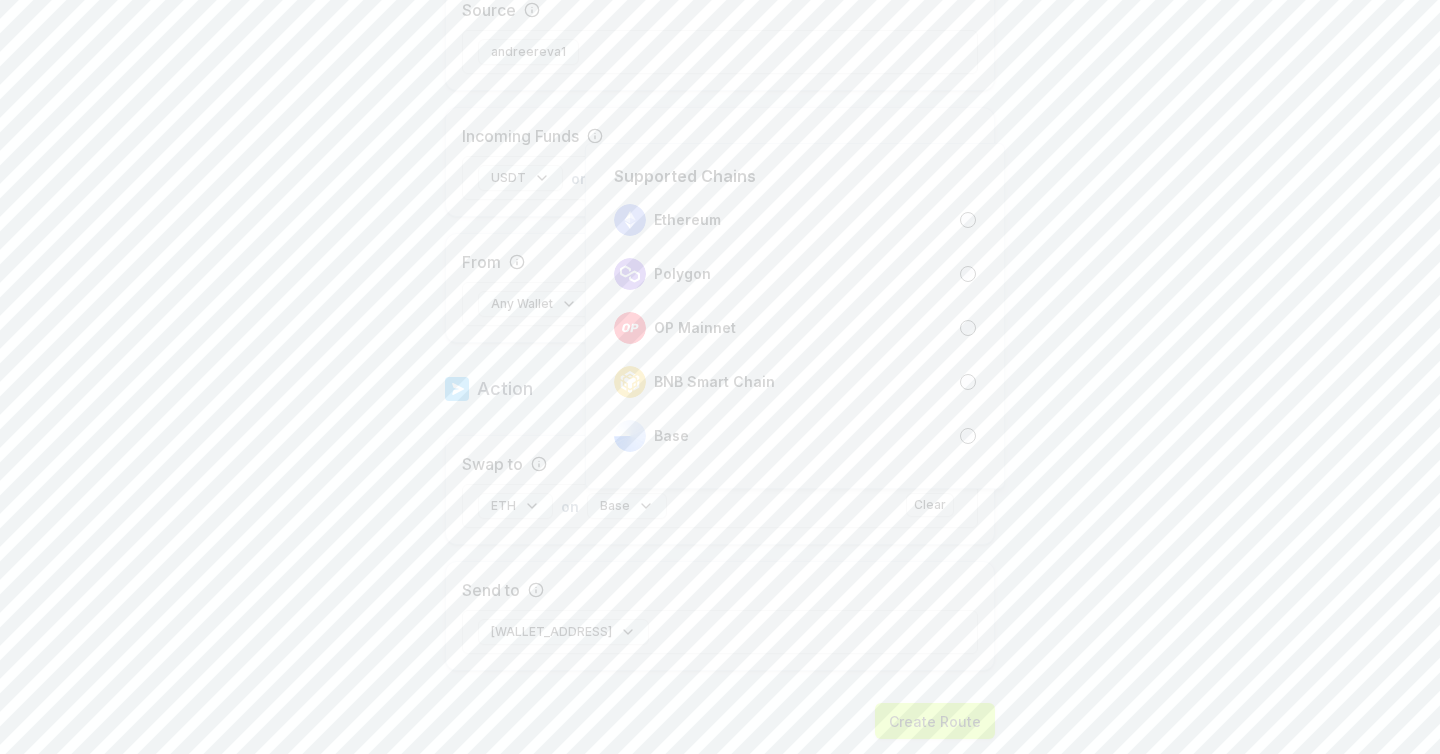 click on "Send to 0x3D53...F159" at bounding box center [720, 616] 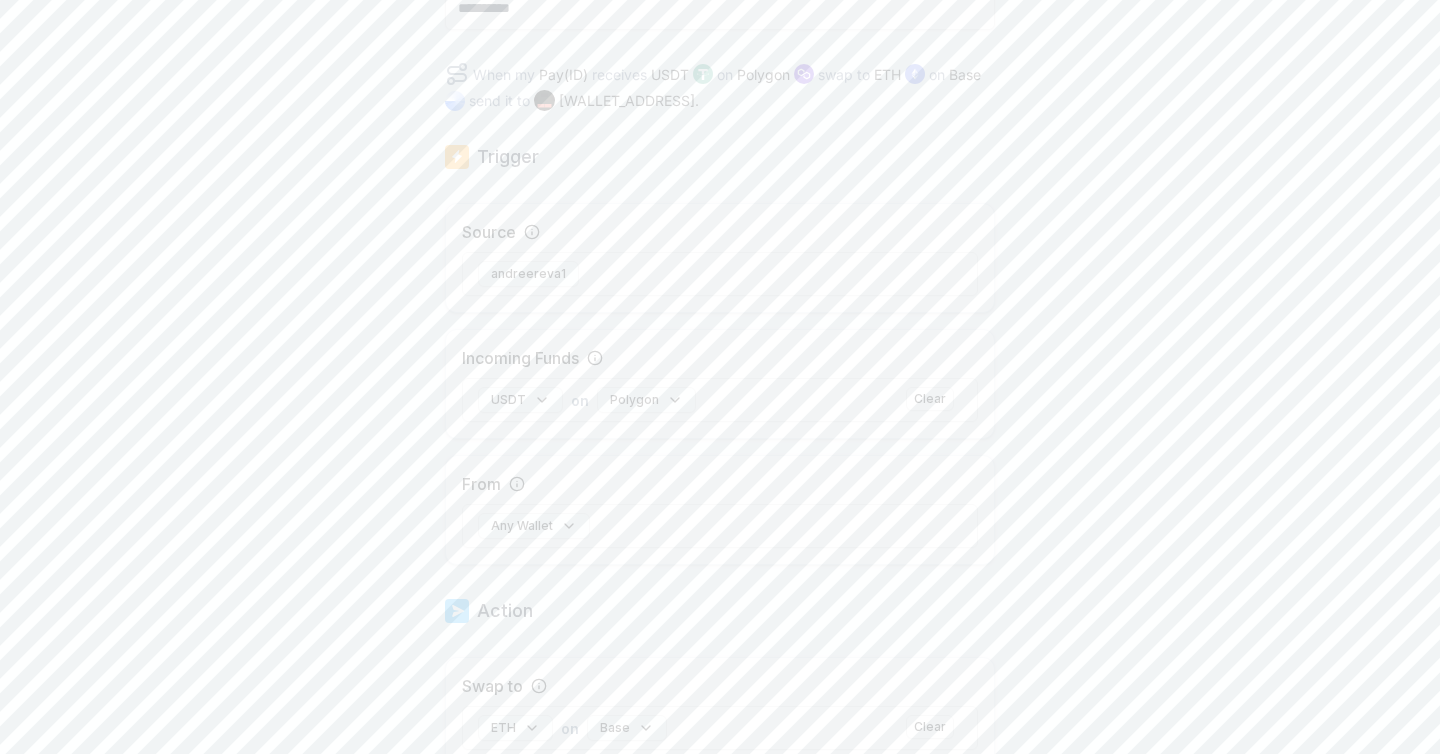 scroll, scrollTop: 313, scrollLeft: 0, axis: vertical 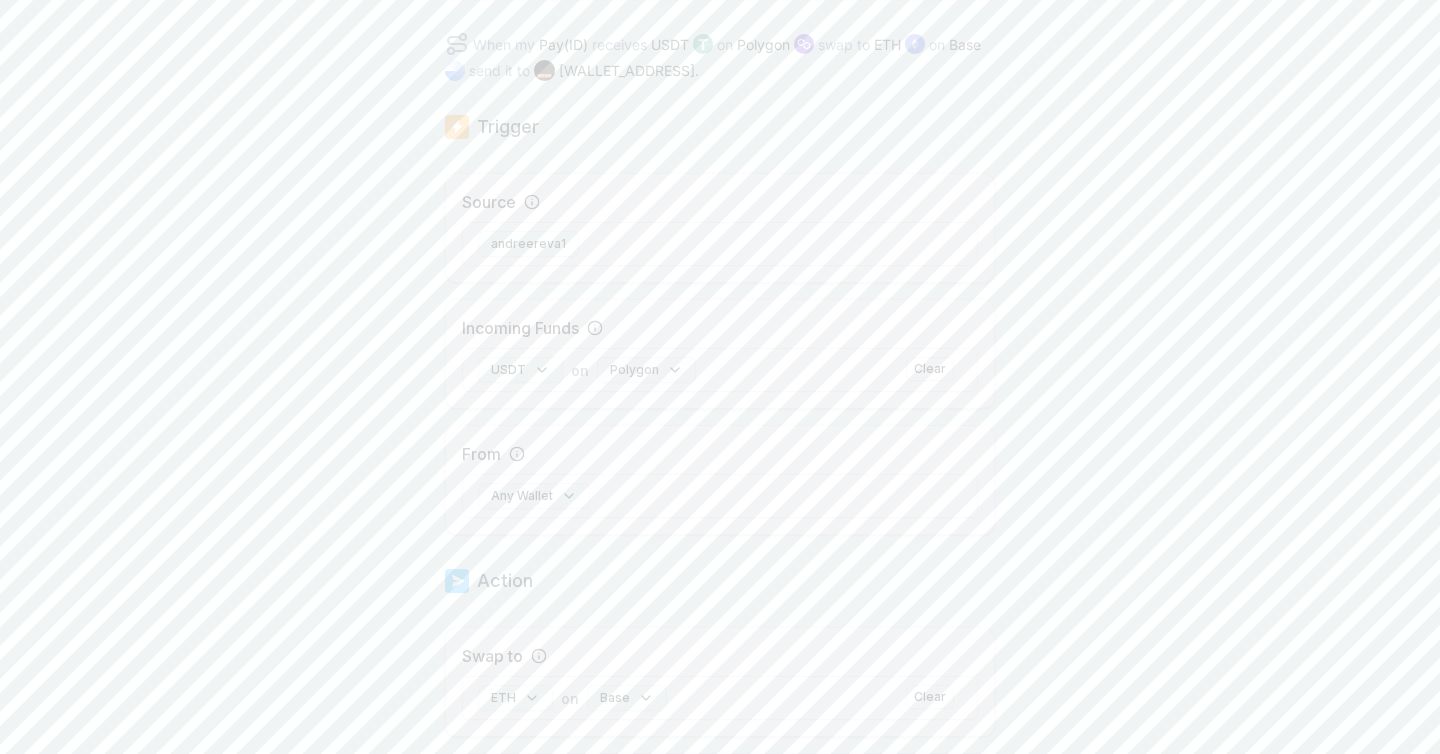 click on "Polygon" at bounding box center (646, 370) 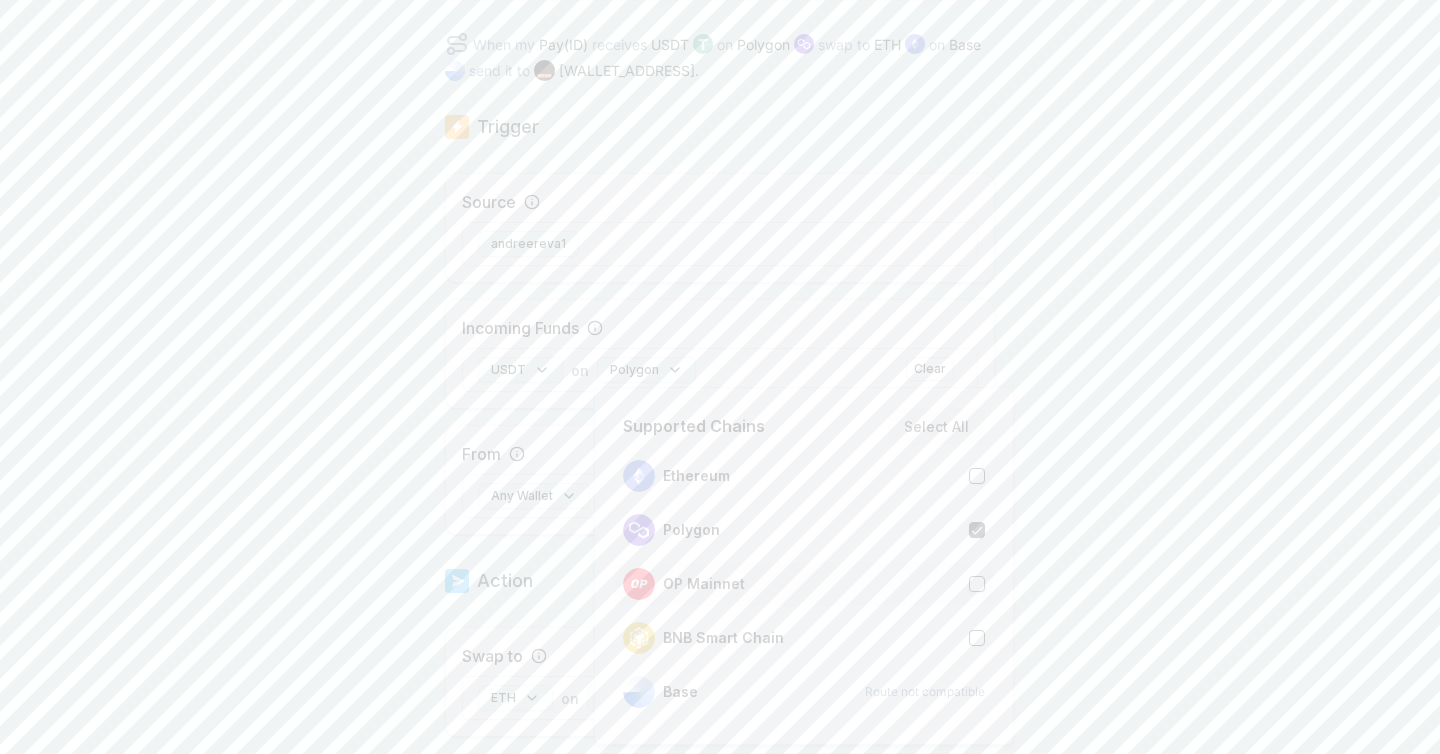 click on "OP Mainnet" at bounding box center [684, 584] 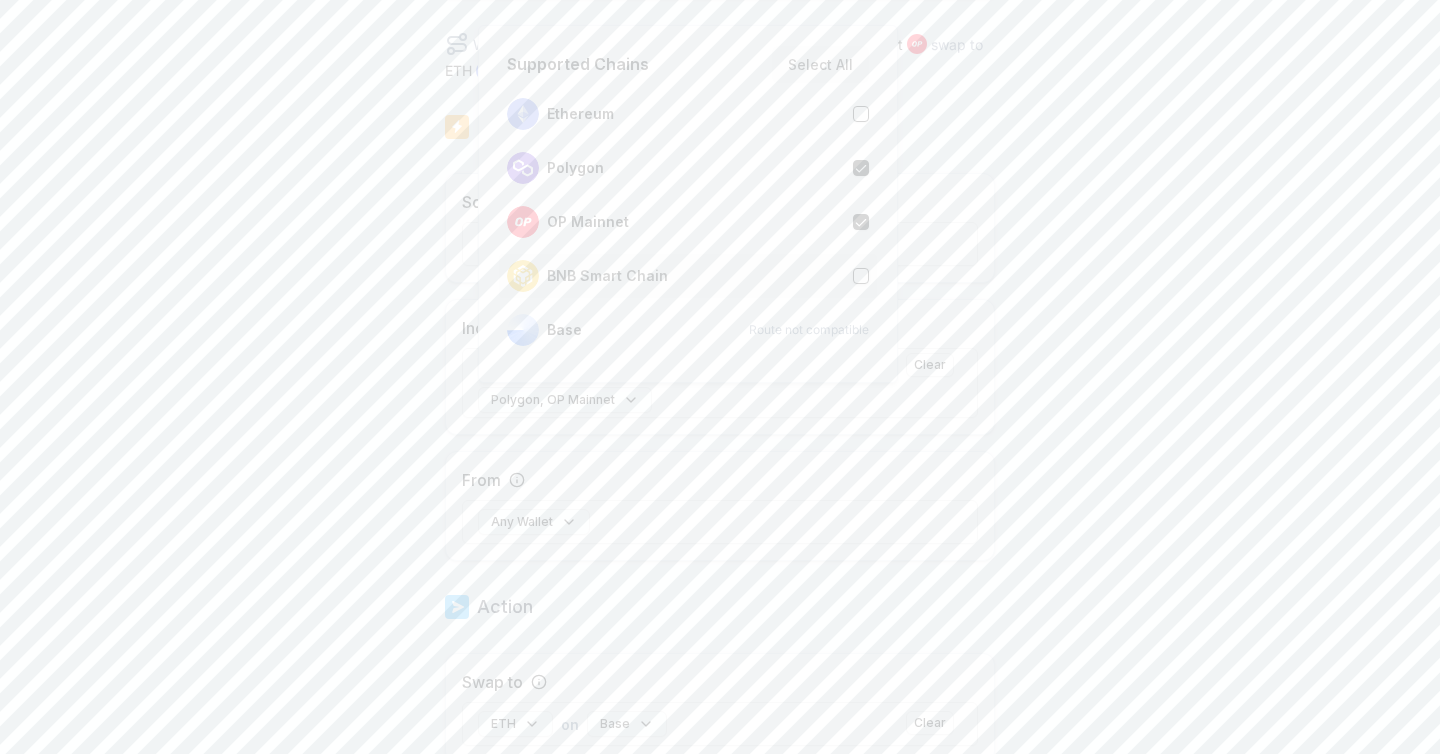 click on "BNB Smart Chain" at bounding box center [688, 276] 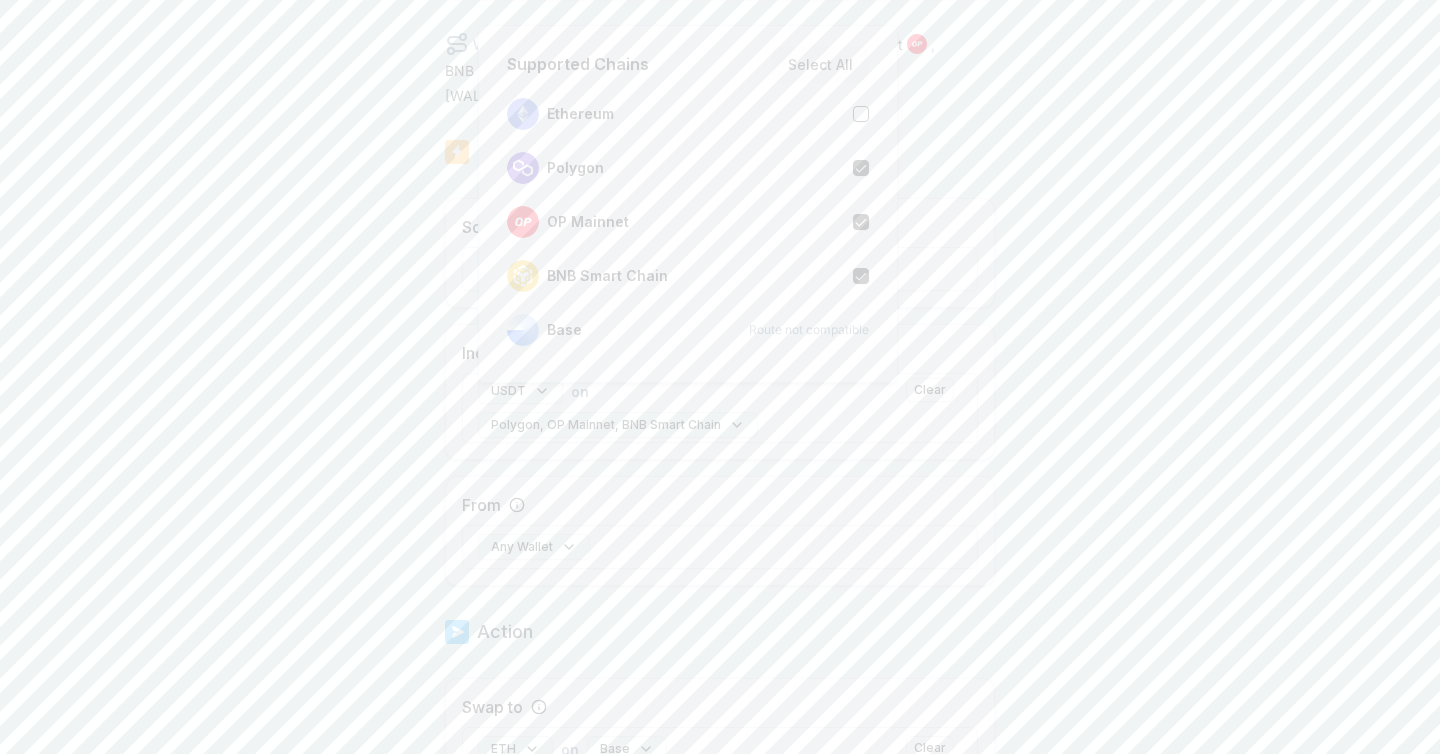 click on "Supported Chains Select All Ethereum Polygon OP Mainnet BNB Smart Chain Base Route not compatible" at bounding box center [688, 204] 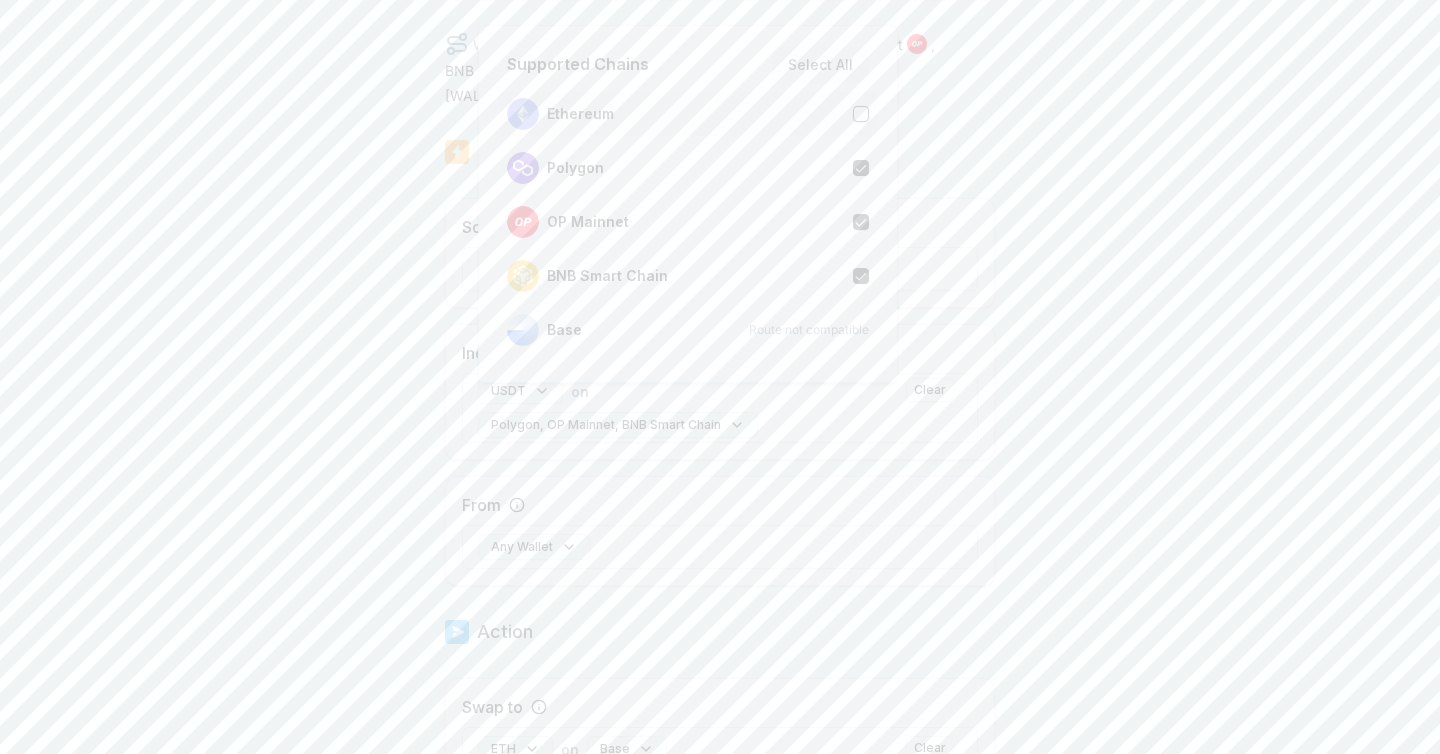 click on "Ethereum" at bounding box center (688, 114) 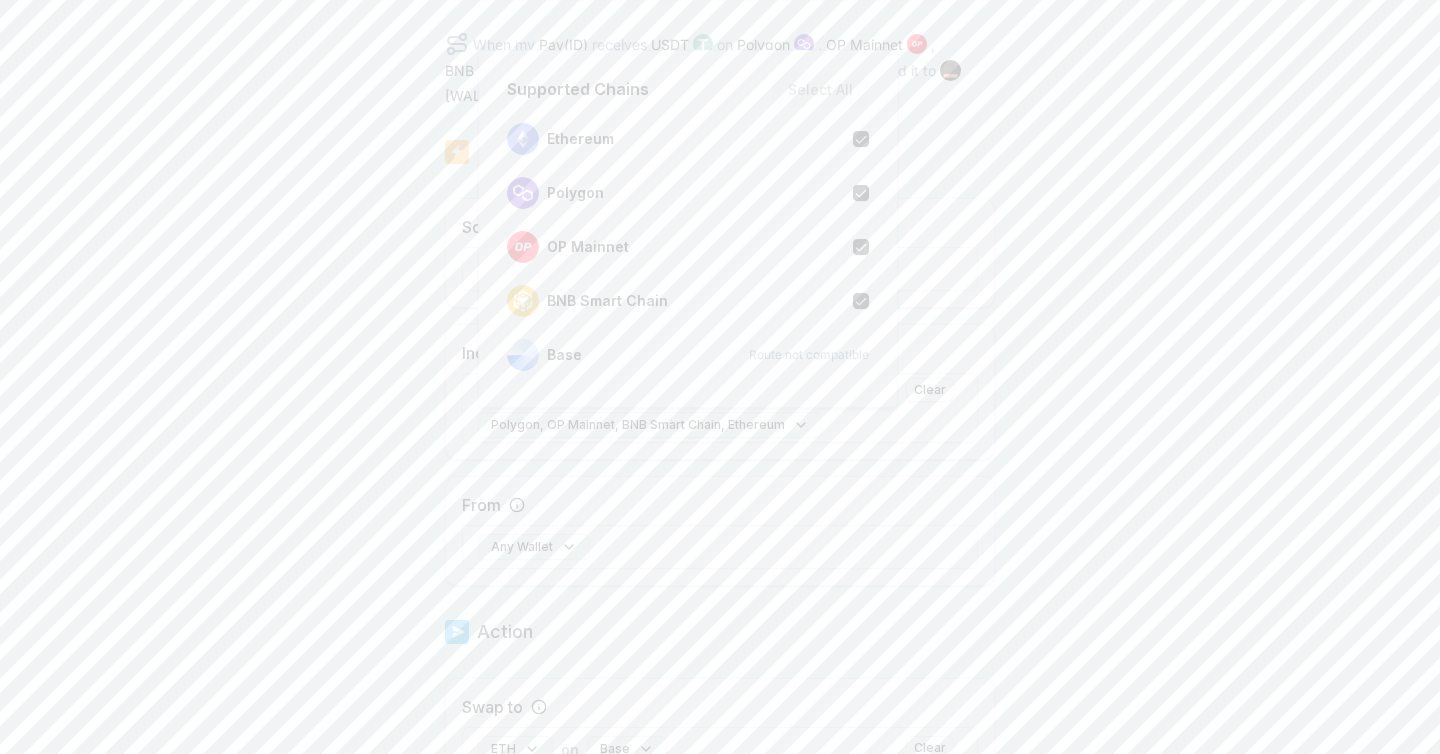click on "From Any Wallet" at bounding box center (720, 531) 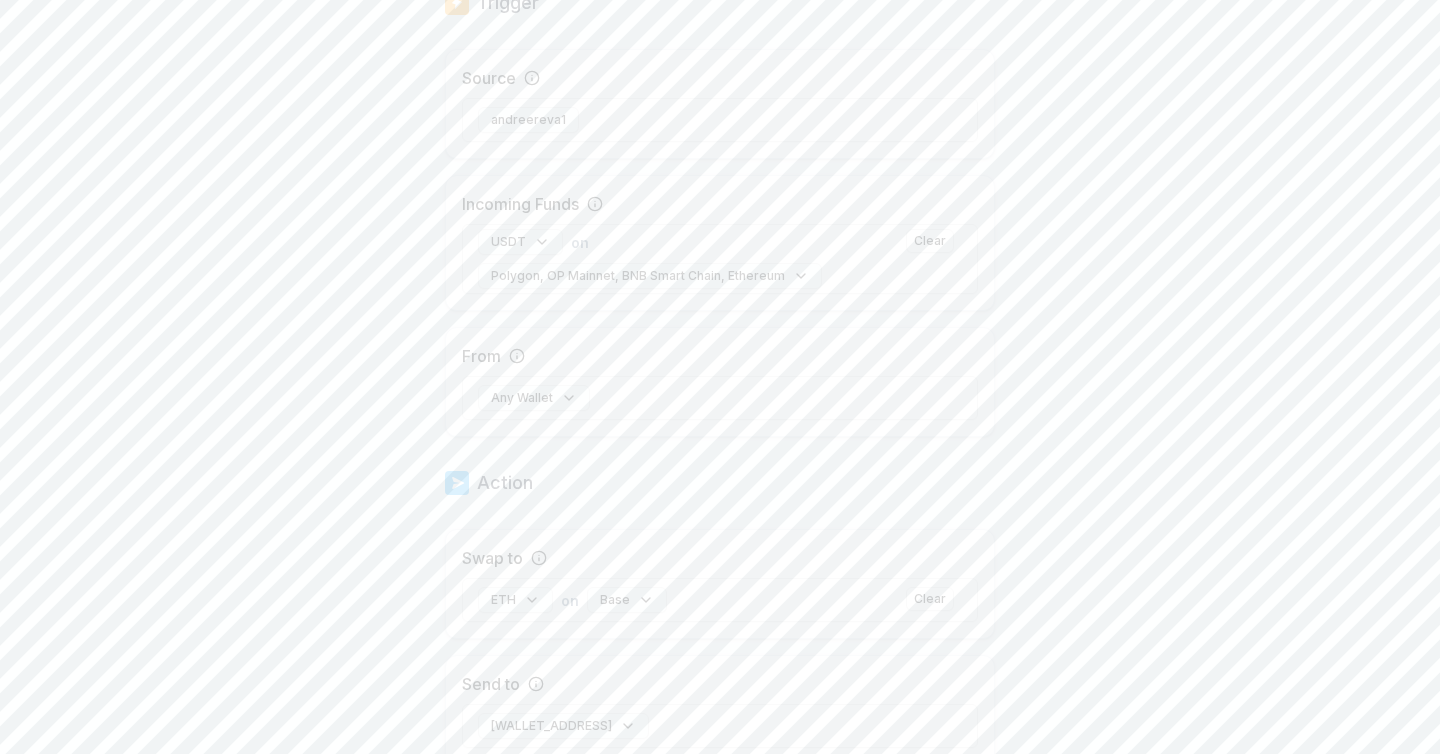 scroll, scrollTop: 611, scrollLeft: 0, axis: vertical 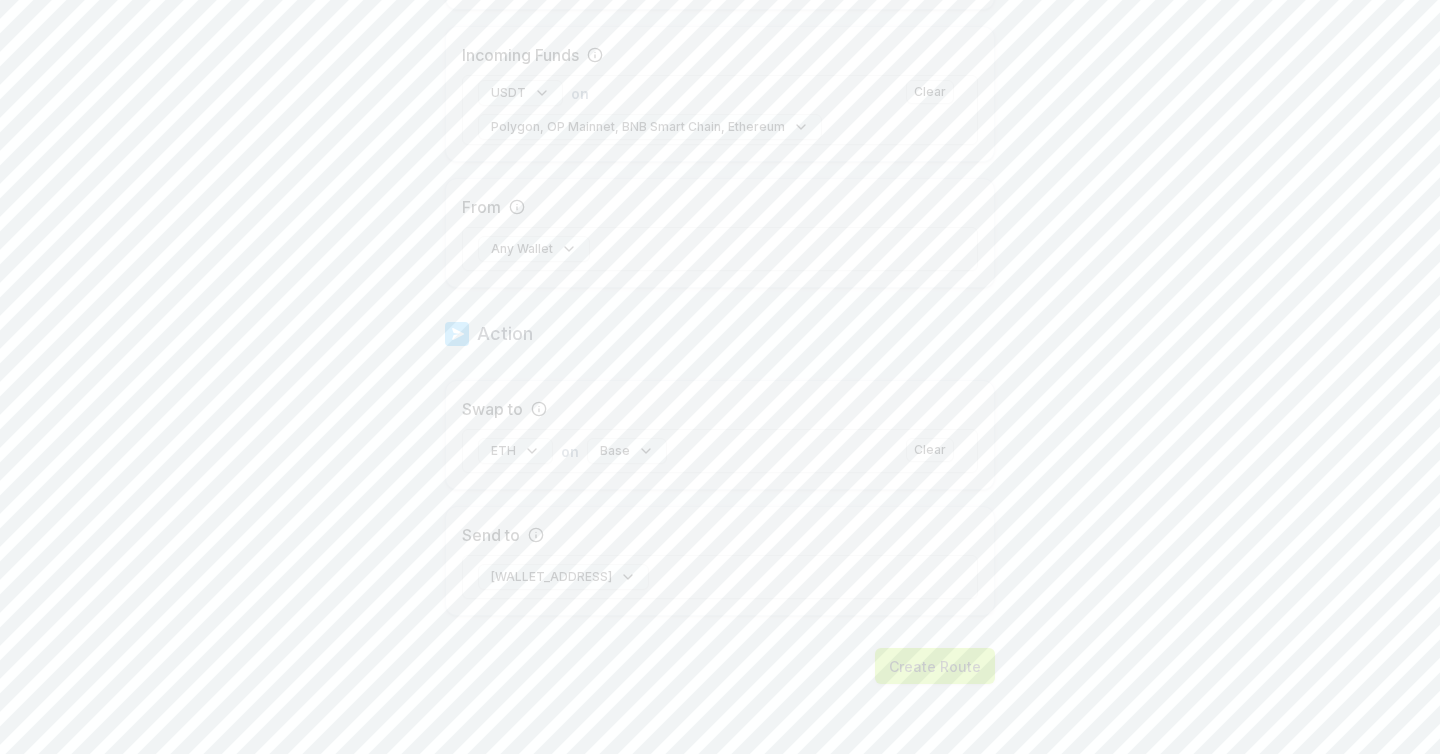 click on "Create Route" at bounding box center [935, 666] 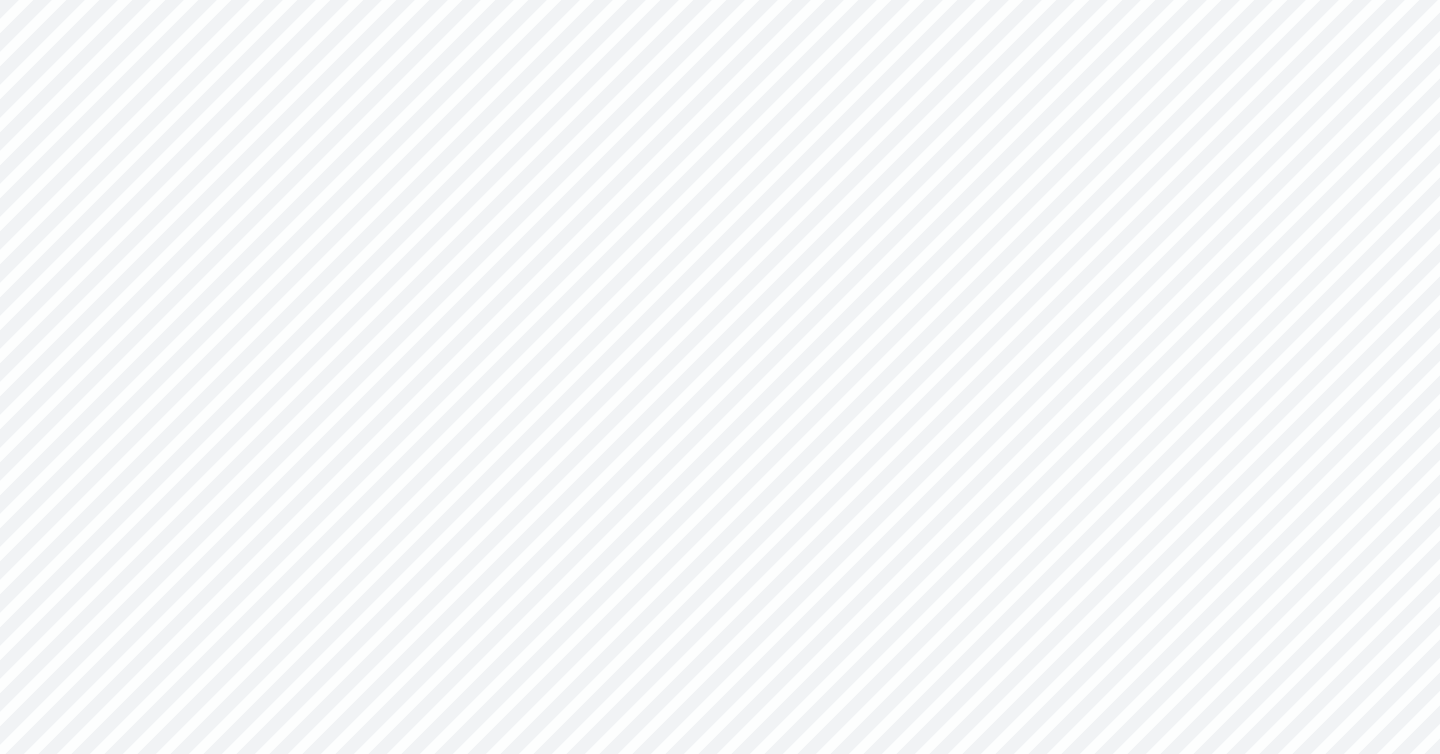 scroll, scrollTop: 0, scrollLeft: 0, axis: both 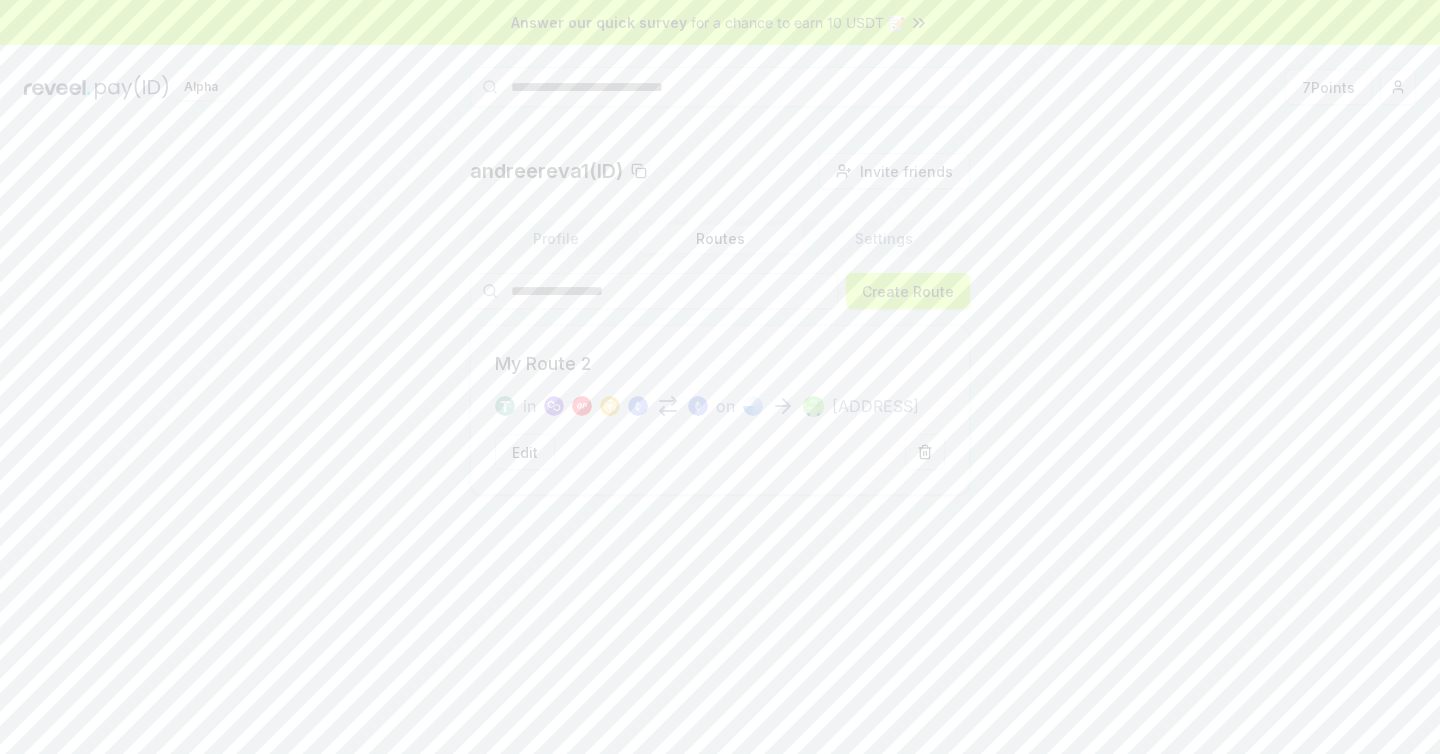 click on "My Route 2 in on [ADDRESS] Edit" at bounding box center [720, 410] 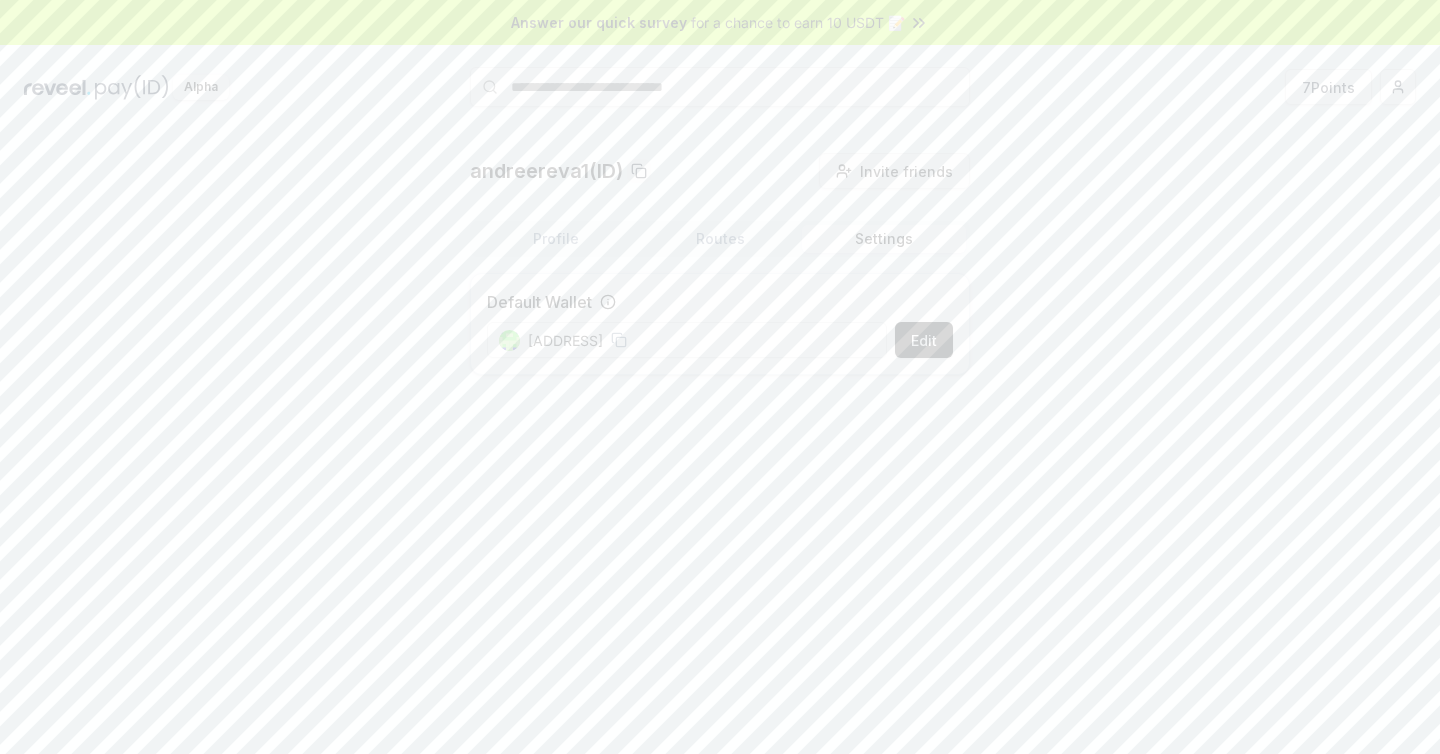 click on "Invite friends" at bounding box center [906, 171] 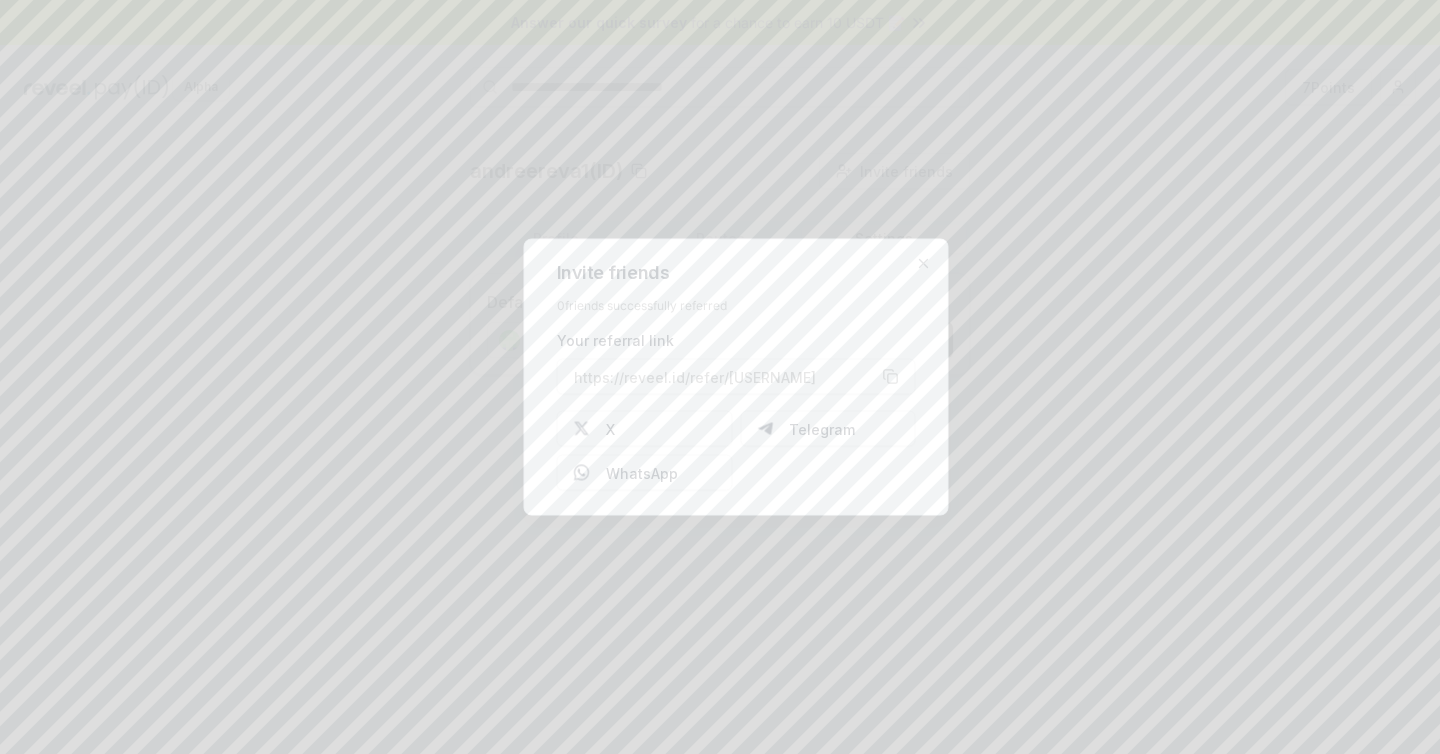 click on "Invite friends 0  friends successfully referred Your referral link https://reveel.id/refer/andreereva1 X Telegram WhatsApp Close" at bounding box center (736, 377) 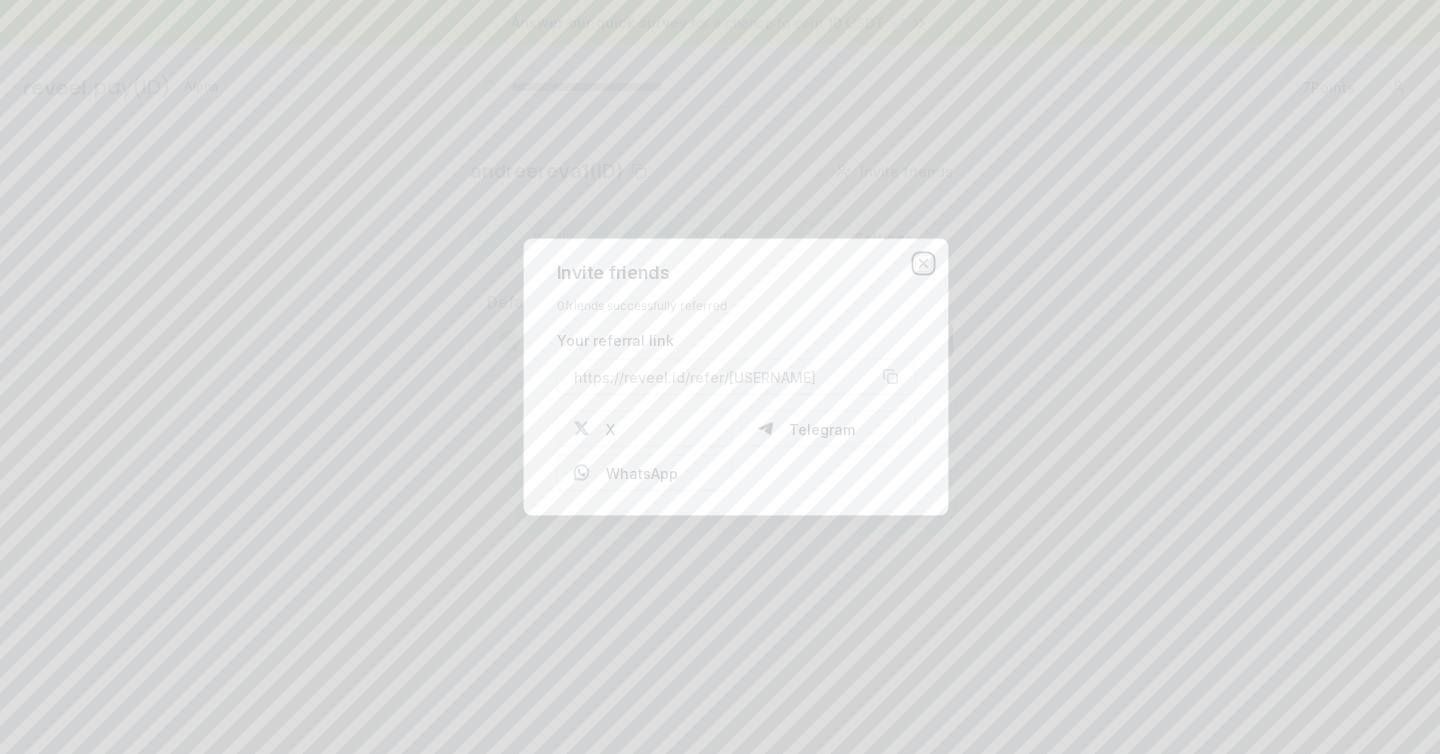 click 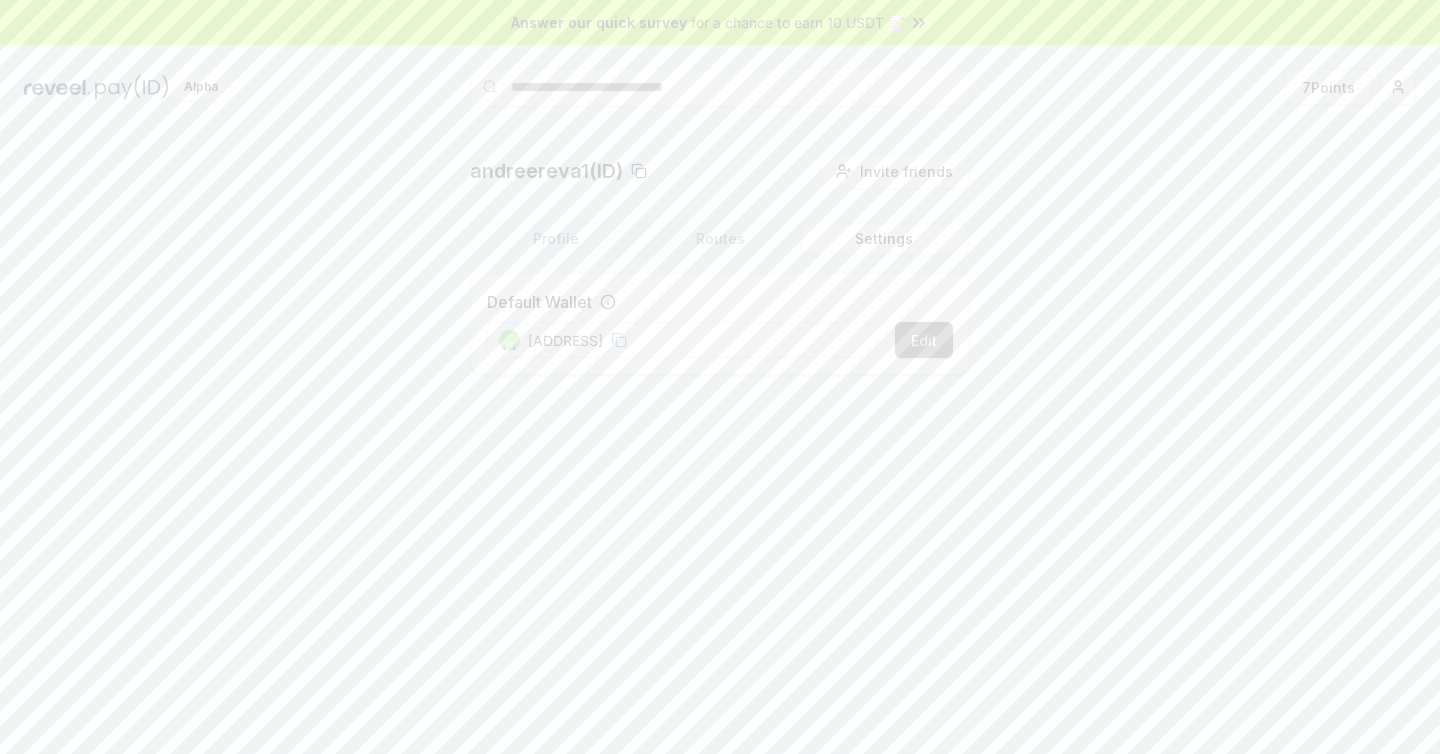 click on "Edit" at bounding box center (924, 340) 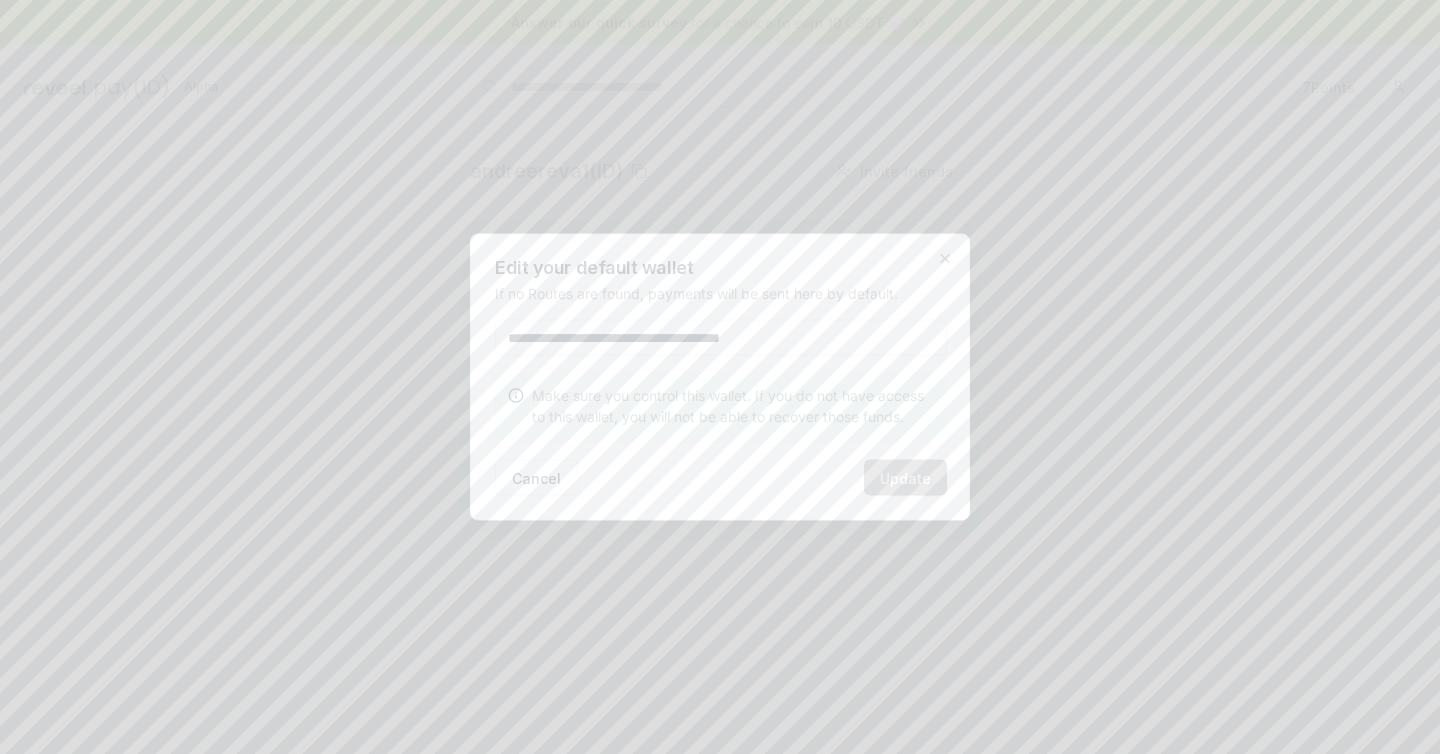 click on "**********" at bounding box center (721, 338) 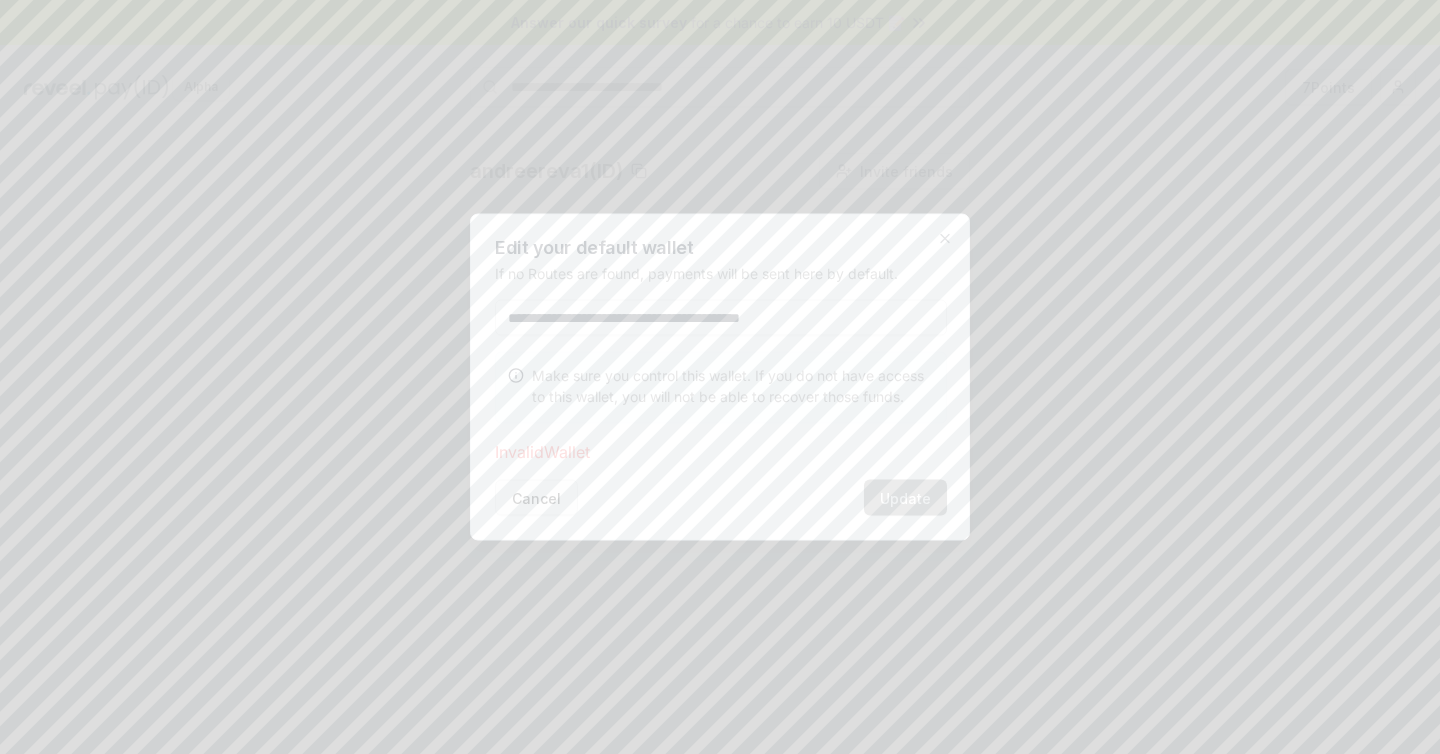 type on "**********" 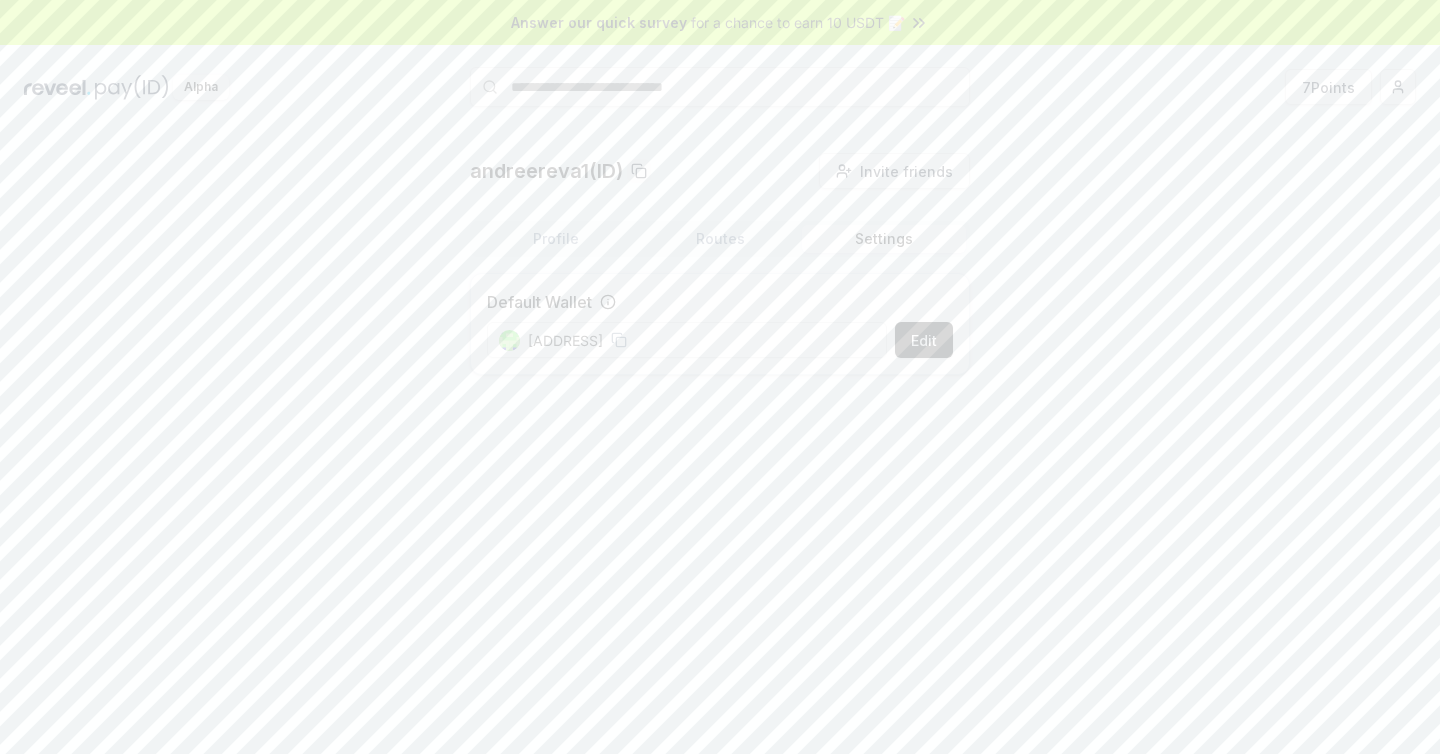 click on "andreereva1(ID) Invite friends Invite Profile Routes Settings Default Wallet Edit 0x3D534E5d58fFE091FB92194d48287e244eEBF159" at bounding box center (720, 462) 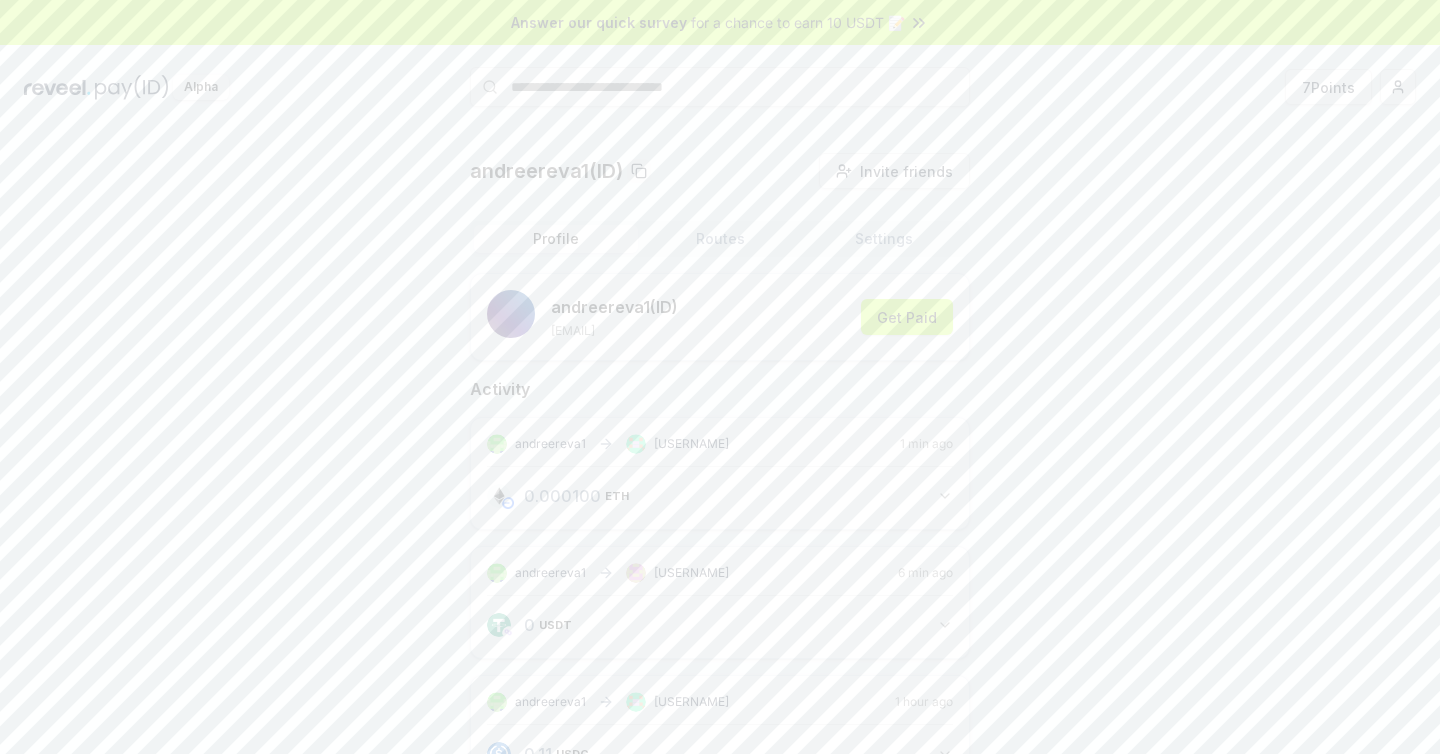 click at bounding box center (720, 87) 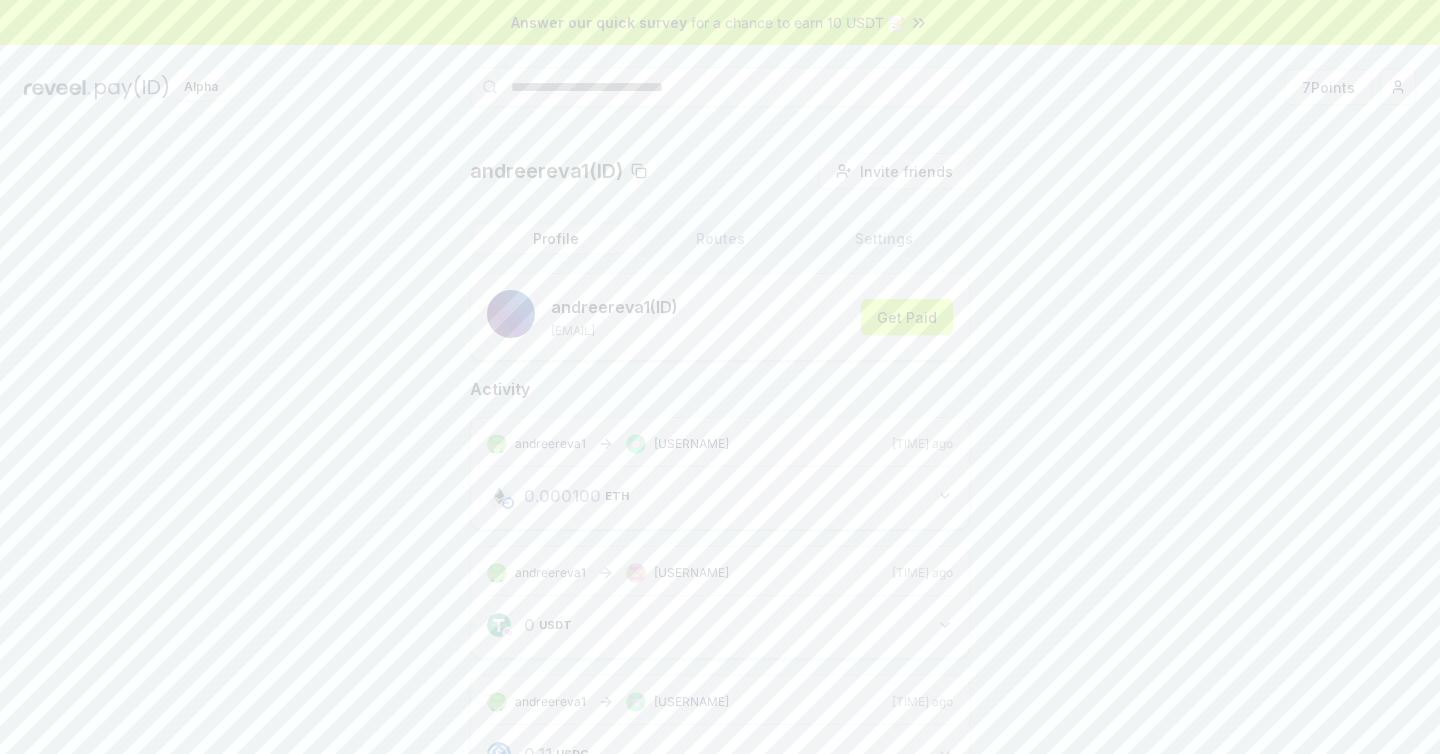 click on "andreereva1(ID) Invite friends Invite Profile Routes Settings andreereva1 (ID) andreereva1@outlook.com Get Paid Activity andreereva1 gxreveel 12 min ago 0.000100 ETH 0.0001 ETH andreereva1 aldo 20 min ago 0 USDT 0.001 USDT andreereva1 gxreveel 2 hours ago 0.11 USDC 0.11 USDC andreereva1 adrienonreva 2 hours ago 0.50 USDC 0.5 USDC andreereva1 aldo 2 hours ago 0.10 USDT 0.1 USDT andreereva1 aldo 7 hours ago 0.01 USDT 0.01 USDT andreereva1 aldo 8 hours ago 0.01 USDT 0.01 USDT andreereva1 aldo 10 hours ago 0.01 USDT 0.01 USDT 0xb4892a andreereva1 10 hours ago 0 USDT 0.0001 USDT andreereva1 aldo 10 hours ago 0.01 USDT 0.01 USDT" at bounding box center [720, 938] 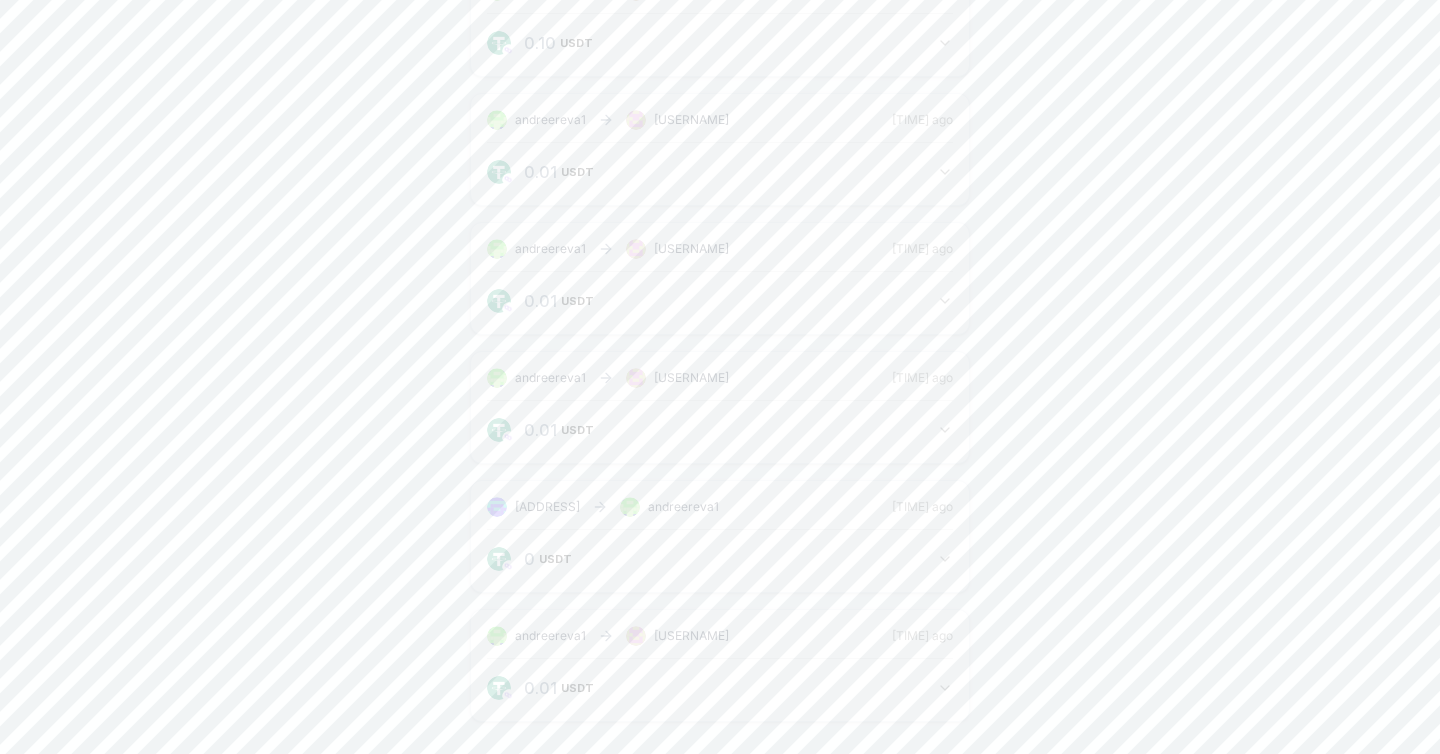 scroll, scrollTop: 0, scrollLeft: 0, axis: both 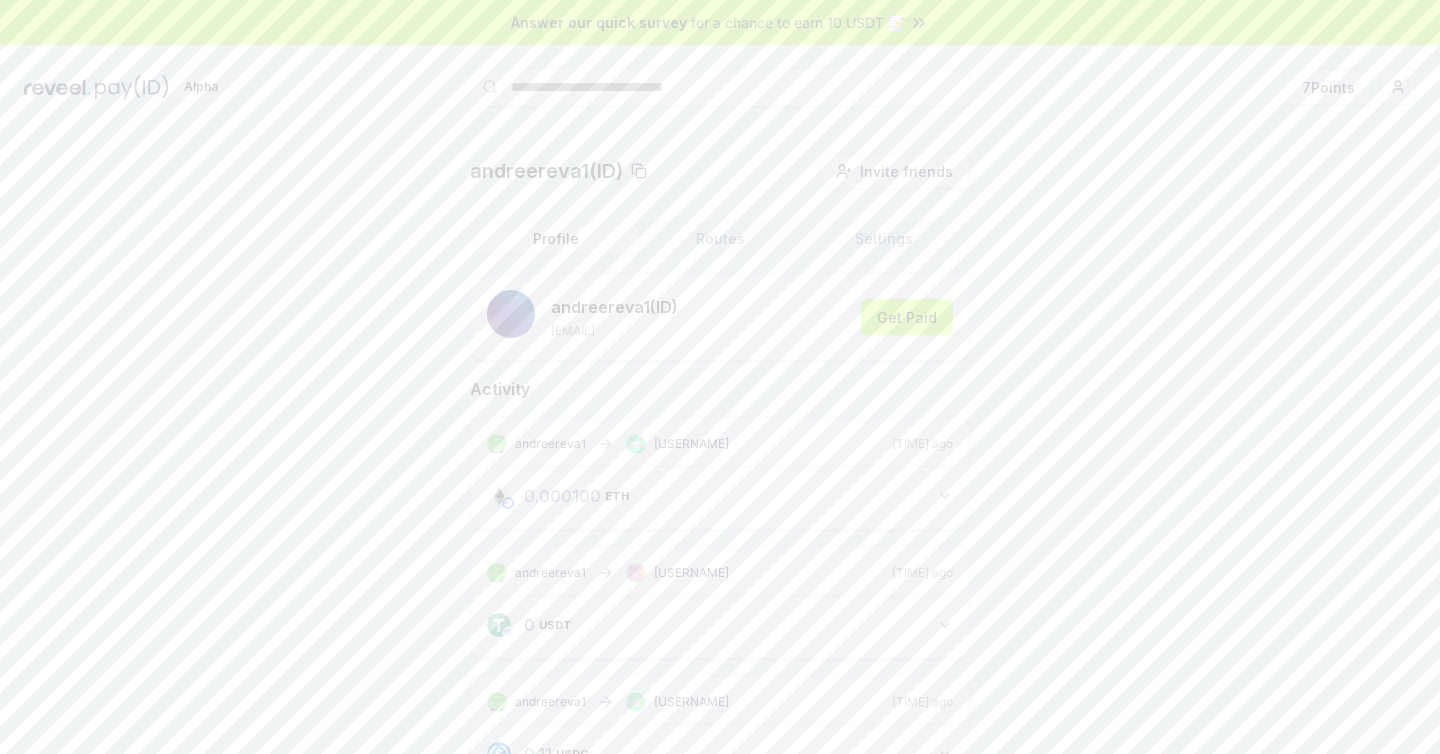 click on "andreereva1(ID) Invite friends Invite Profile Routes Settings andreereva1 (ID) andreereva1@outlook.com Get Paid Activity andreereva1 gxreveel 12 min ago 0.000100 ETH 0.0001 ETH andreereva1 aldo 20 min ago 0 USDT 0.001 USDT andreereva1 gxreveel 2 hours ago 0.11 USDC 0.11 USDC andreereva1 adrienonreva 2 hours ago 0.50 USDC 0.5 USDC andreereva1 aldo 2 hours ago 0.10 USDT 0.1 USDT andreereva1 aldo 7 hours ago 0.01 USDT 0.01 USDT andreereva1 aldo 8 hours ago 0.01 USDT 0.01 USDT andreereva1 aldo 10 hours ago 0.01 USDT 0.01 USDT 0xb4892a andreereva1 10 hours ago 0 USDT 0.0001 USDT andreereva1 aldo 10 hours ago 0.01 USDT 0.01 USDT" at bounding box center (720, 938) 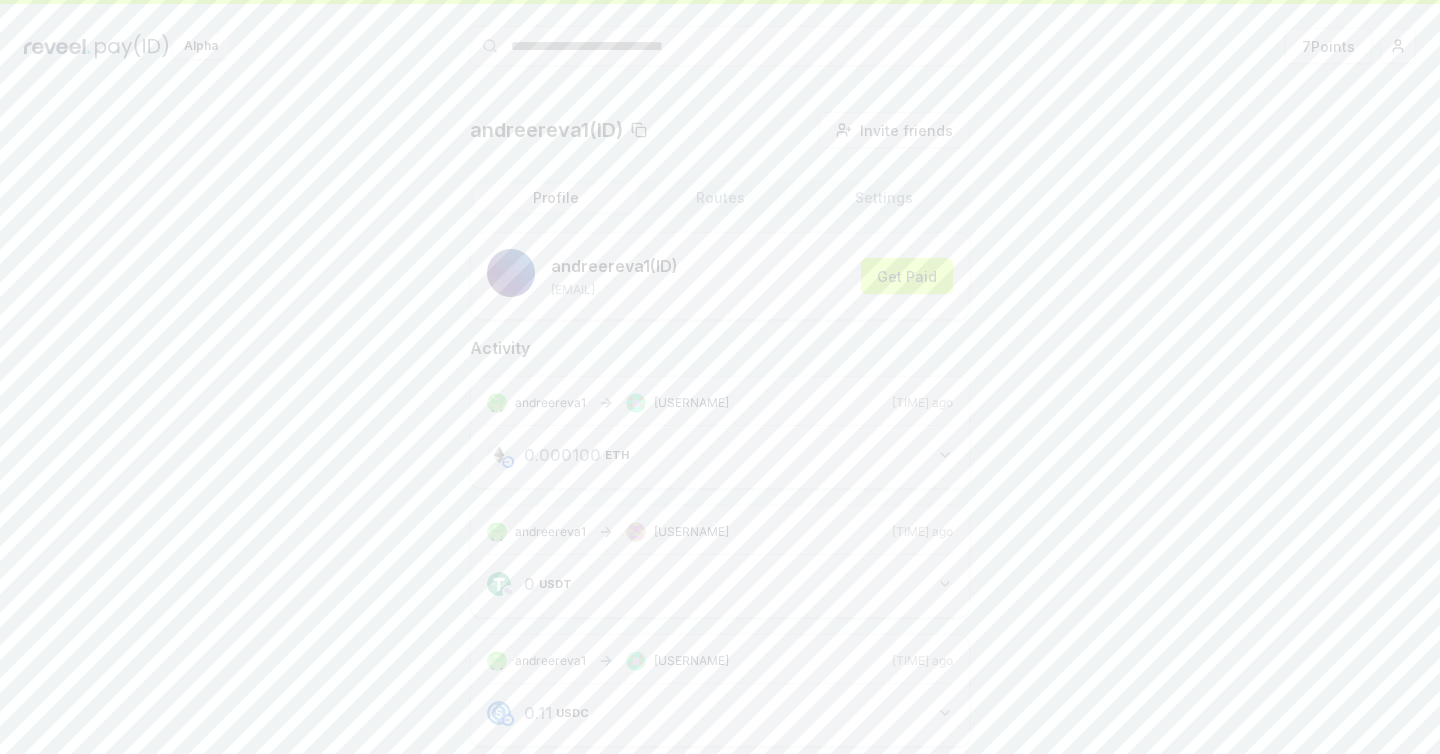 scroll, scrollTop: 44, scrollLeft: 0, axis: vertical 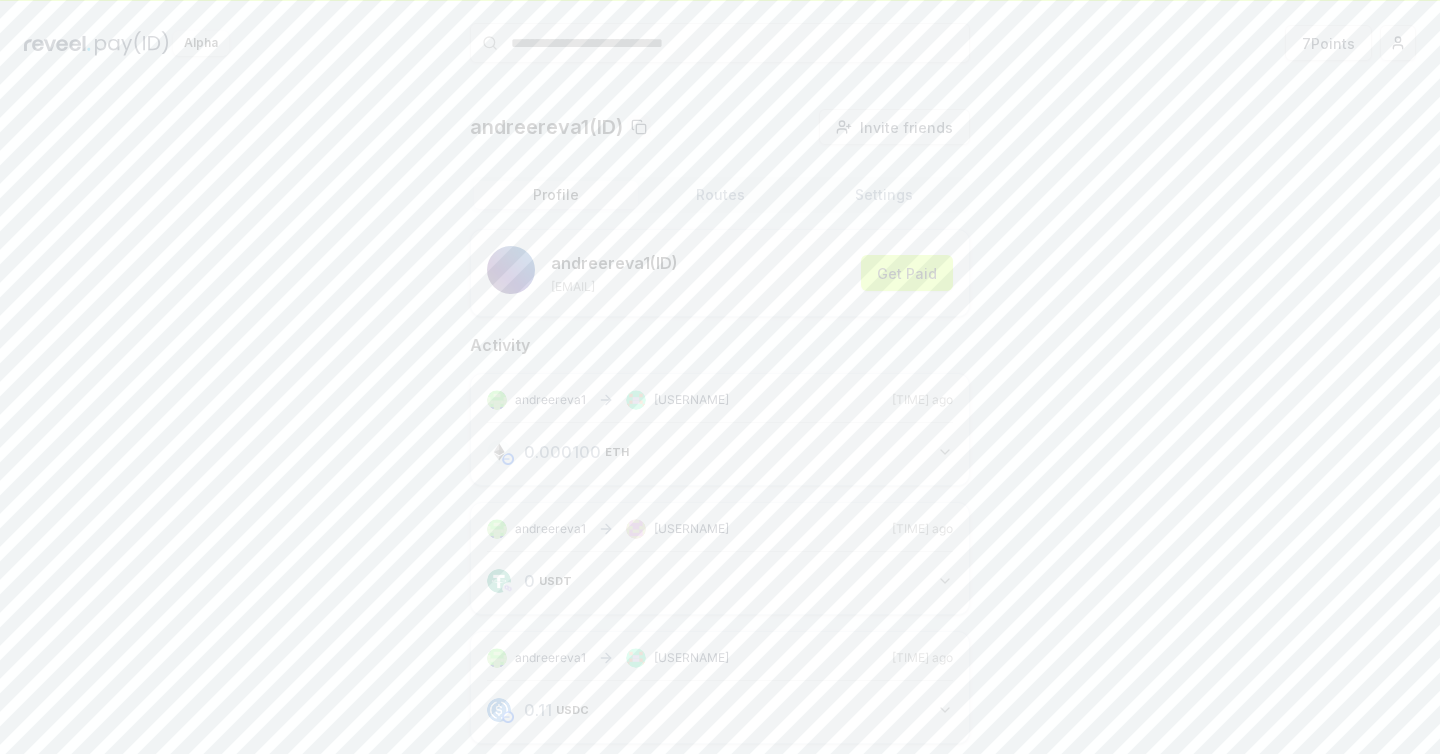 click on "0.000100 ETH 0.0001 ETH" at bounding box center [720, 452] 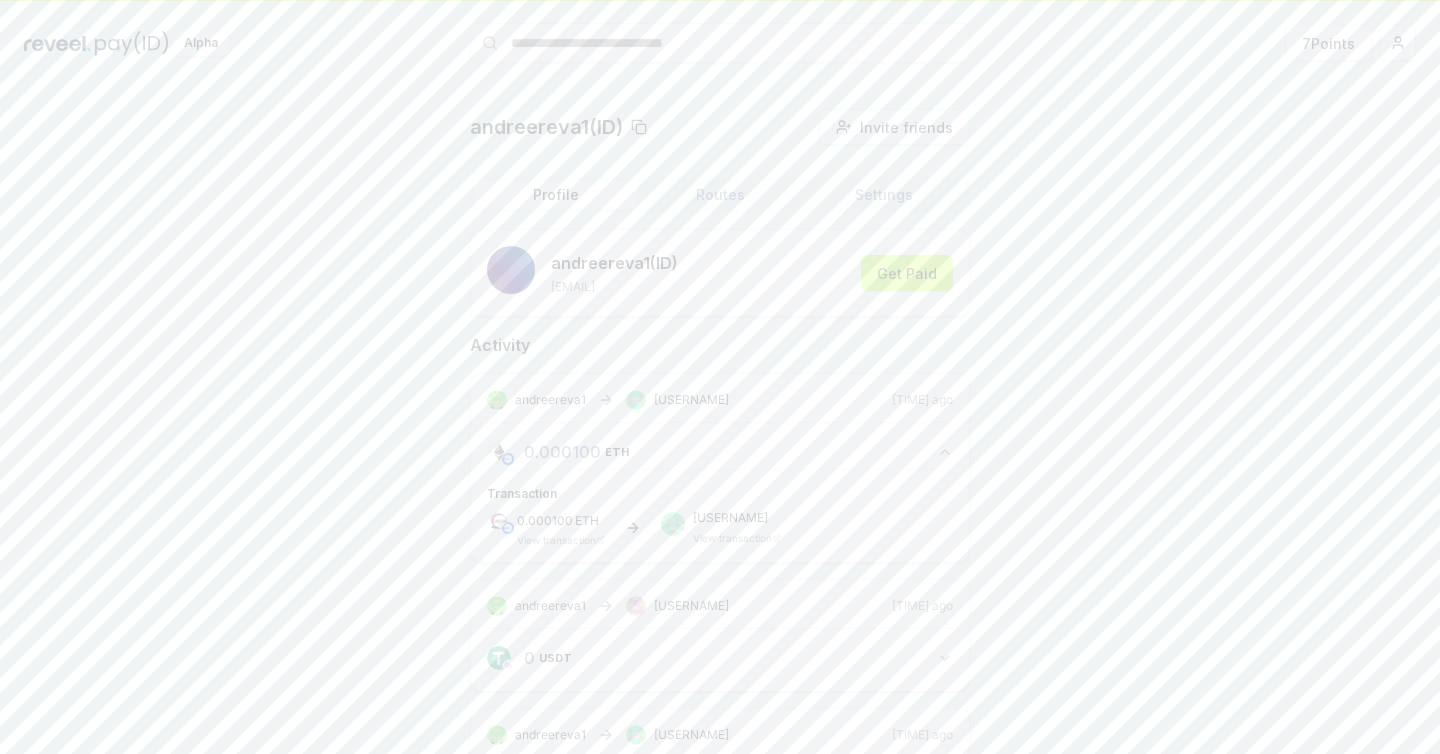 click on "0.000100 ETH 0.0001 ETH" at bounding box center [720, 452] 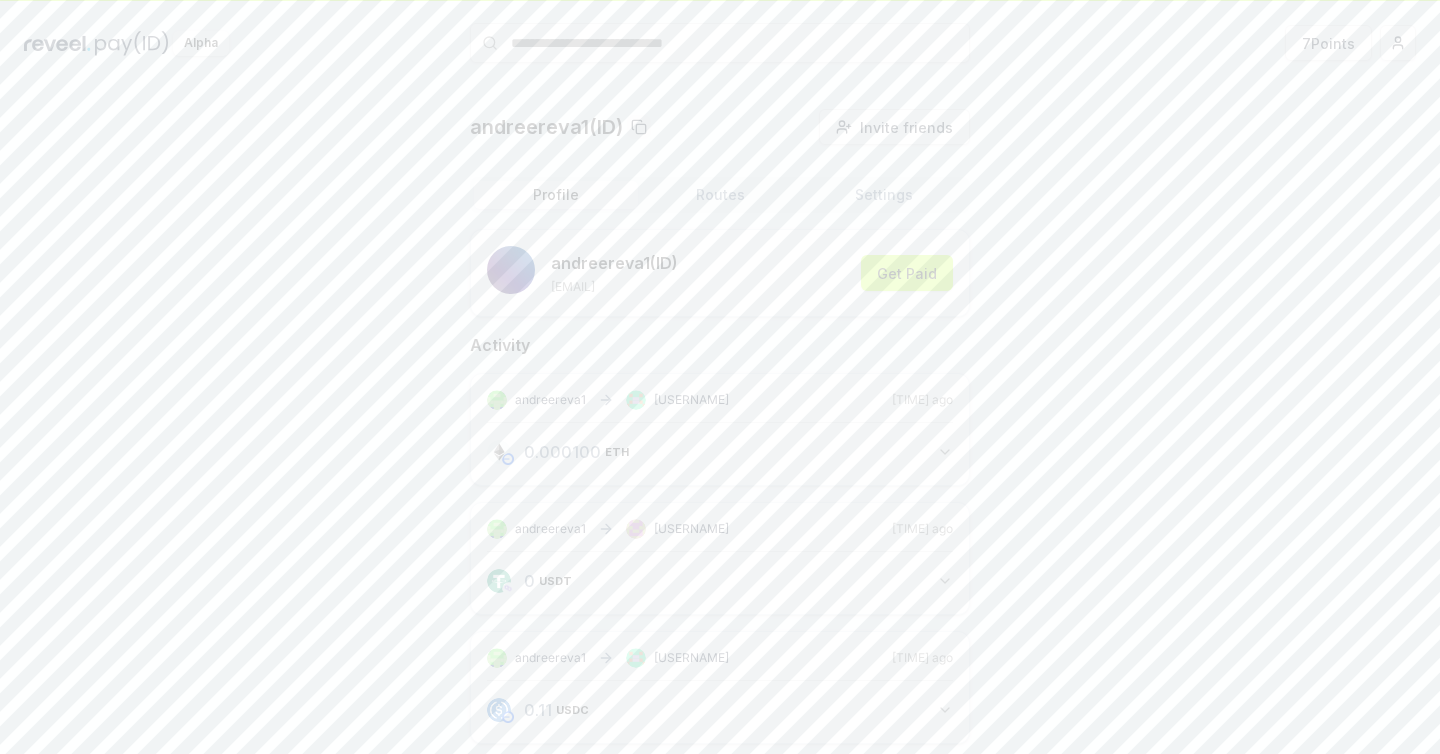 scroll, scrollTop: 0, scrollLeft: 0, axis: both 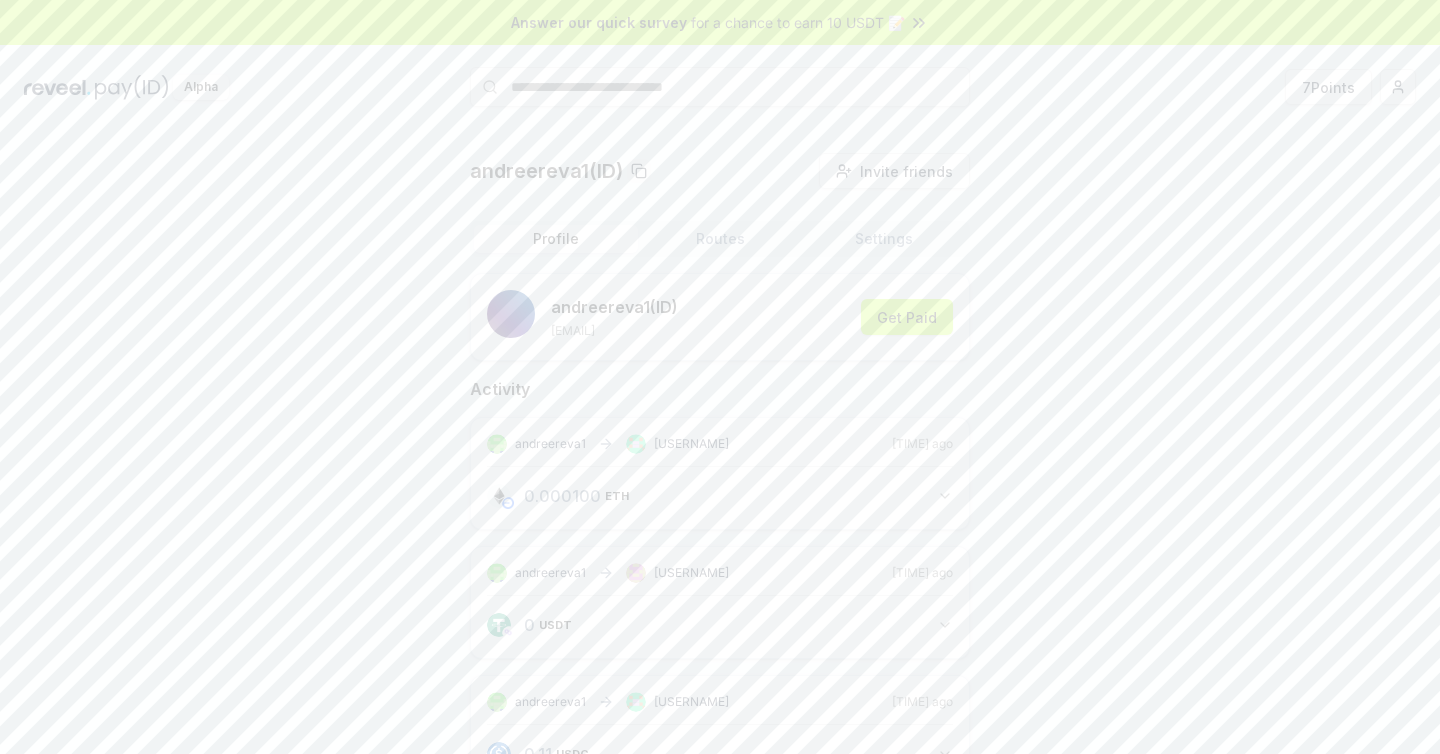 click on "Profile Routes Settings andreereva1 (ID) andreereva1@outlook.com Get Paid Activity andreereva1 gxreveel 12 min ago 0.000100 ETH 0.0001 ETH andreereva1 aldo 20 min ago 0 USDT 0.001 USDT andreereva1 gxreveel 2 hours ago 0.11 USDC 0.11 USDC andreereva1 adrienonreva 2 hours ago 0.50 USDC 0.5 USDC andreereva1 aldo 2 hours ago 0.10 USDT 0.1 USDT andreereva1 aldo 7 hours ago 0.01 USDT 0.01 USDT andreereva1 aldo 8 hours ago 0.01 USDT 0.01 USDT andreereva1 aldo 10 hours ago 0.01 USDT 0.01 USDT 0xb4892a andreereva1 10 hours ago 0 USDT 0.0001 USDT andreereva1 aldo 10 hours ago 0.01 USDT 0.01 USDT" at bounding box center (720, 972) 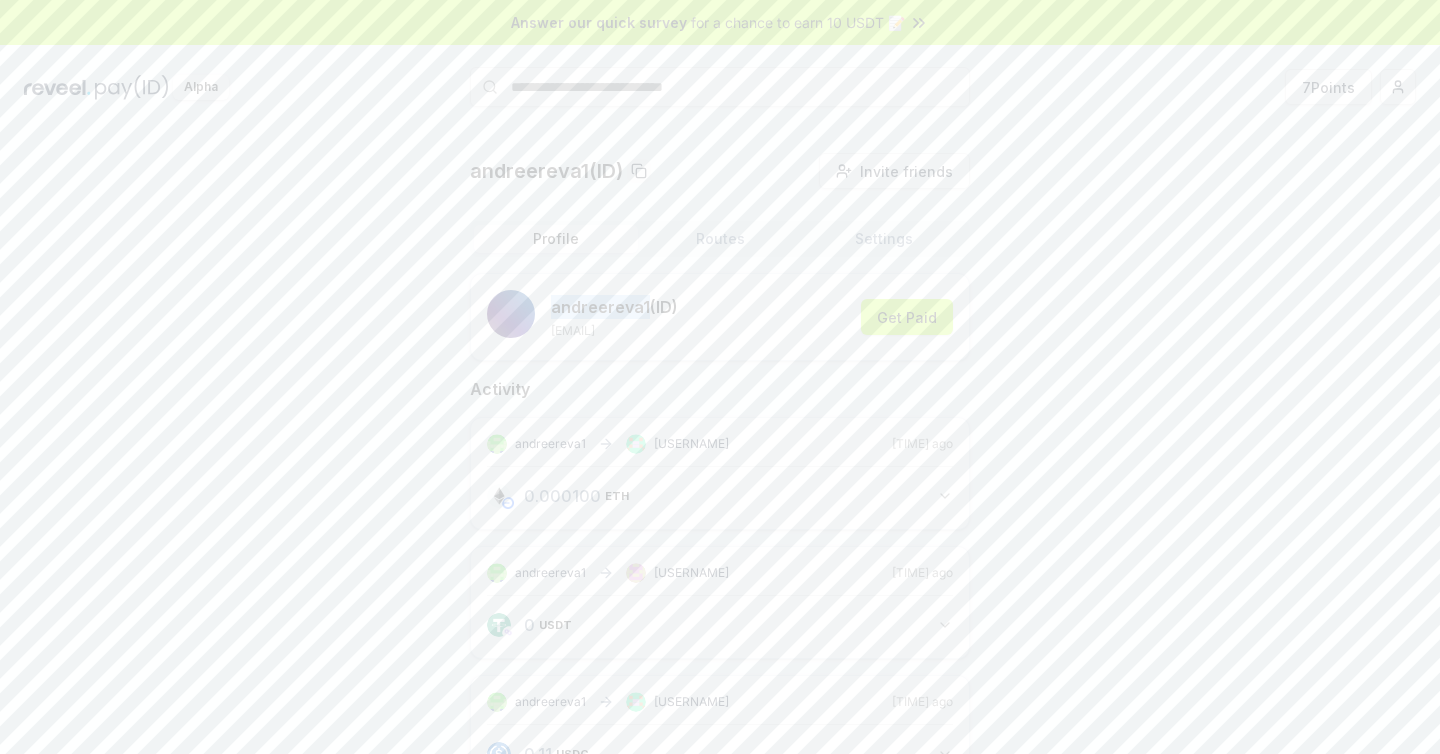 click on "Routes" at bounding box center (720, 239) 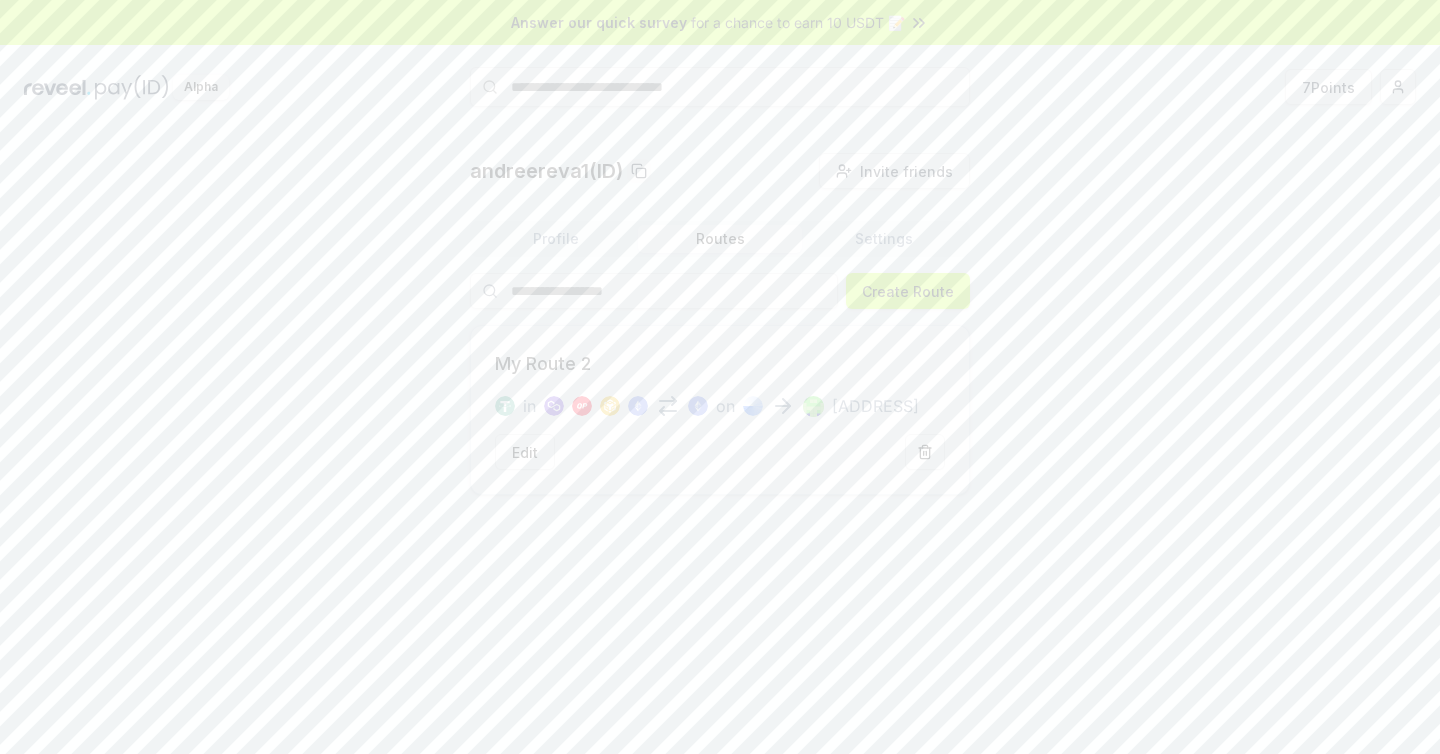 click at bounding box center (720, 87) 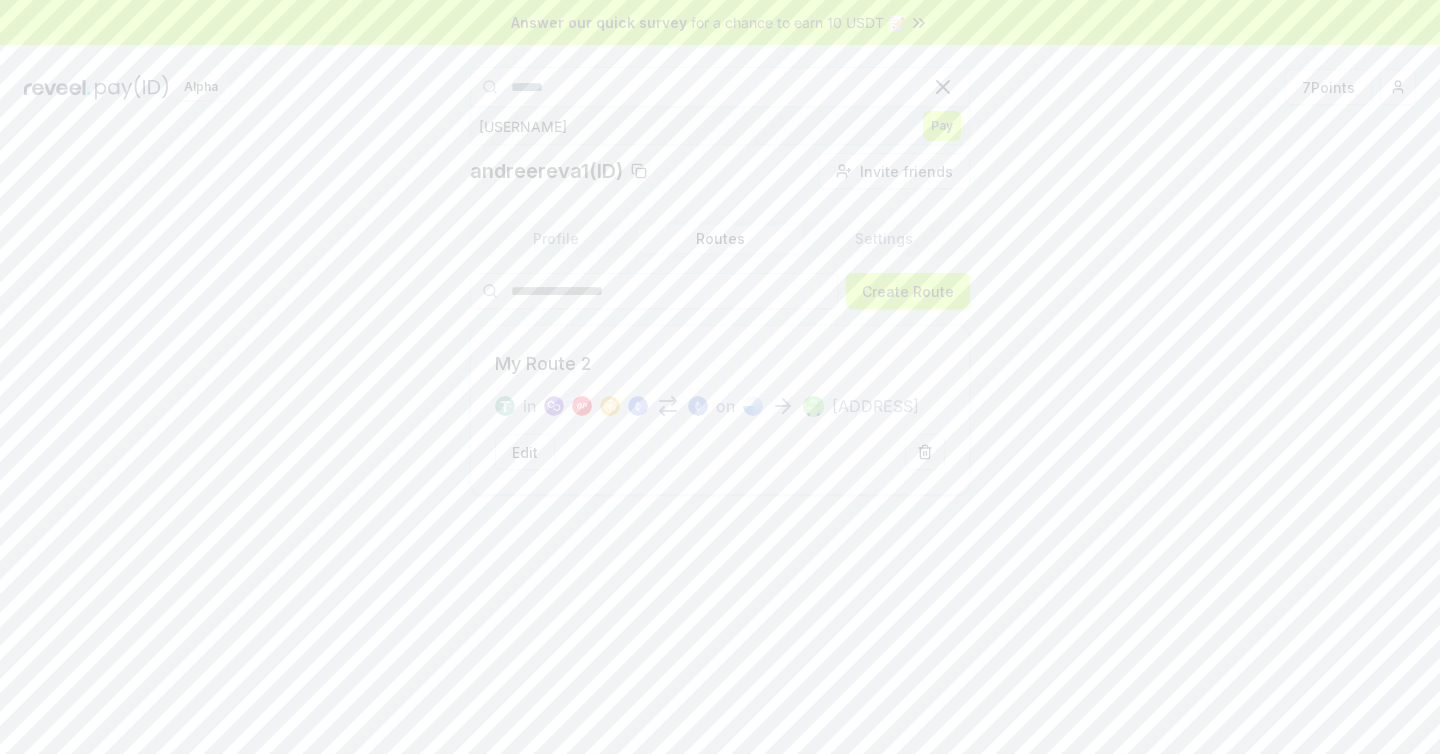 type on "******" 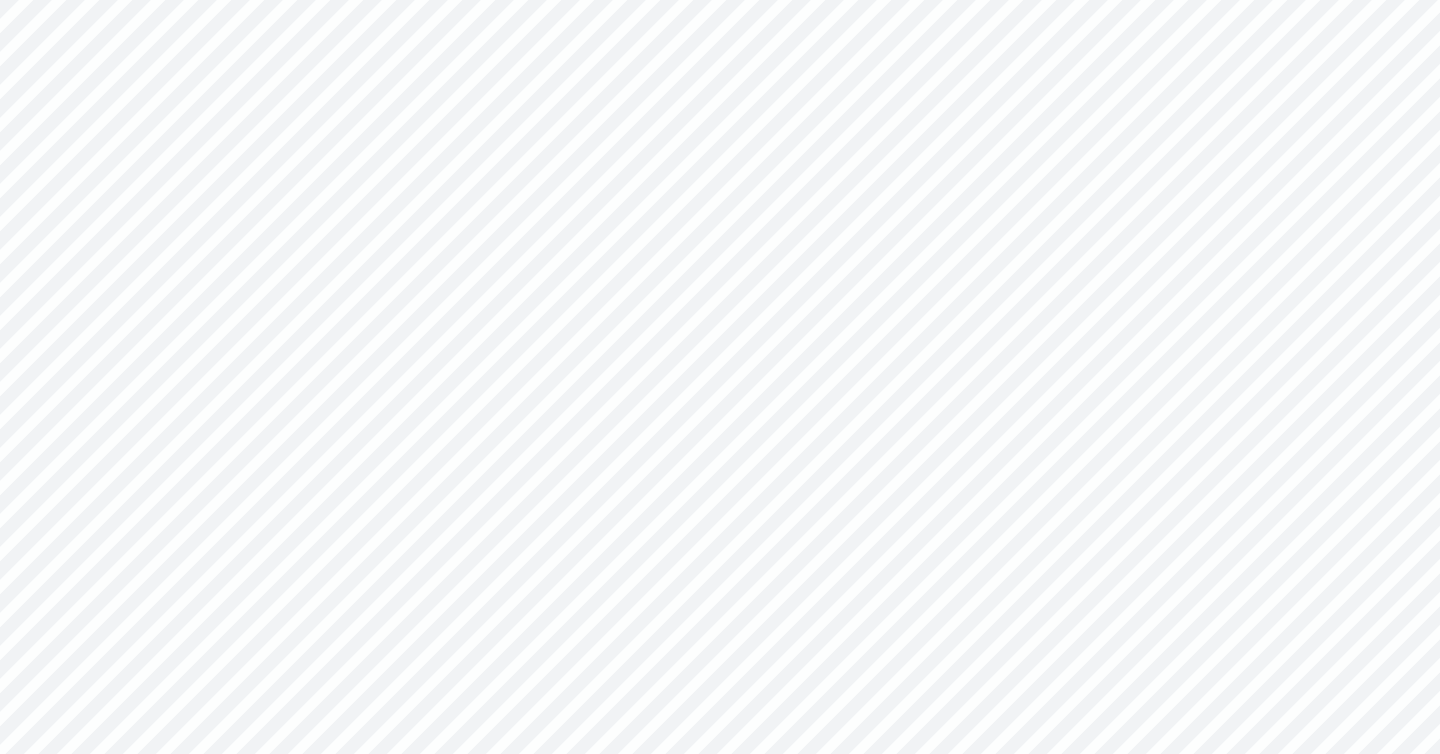scroll, scrollTop: 0, scrollLeft: 0, axis: both 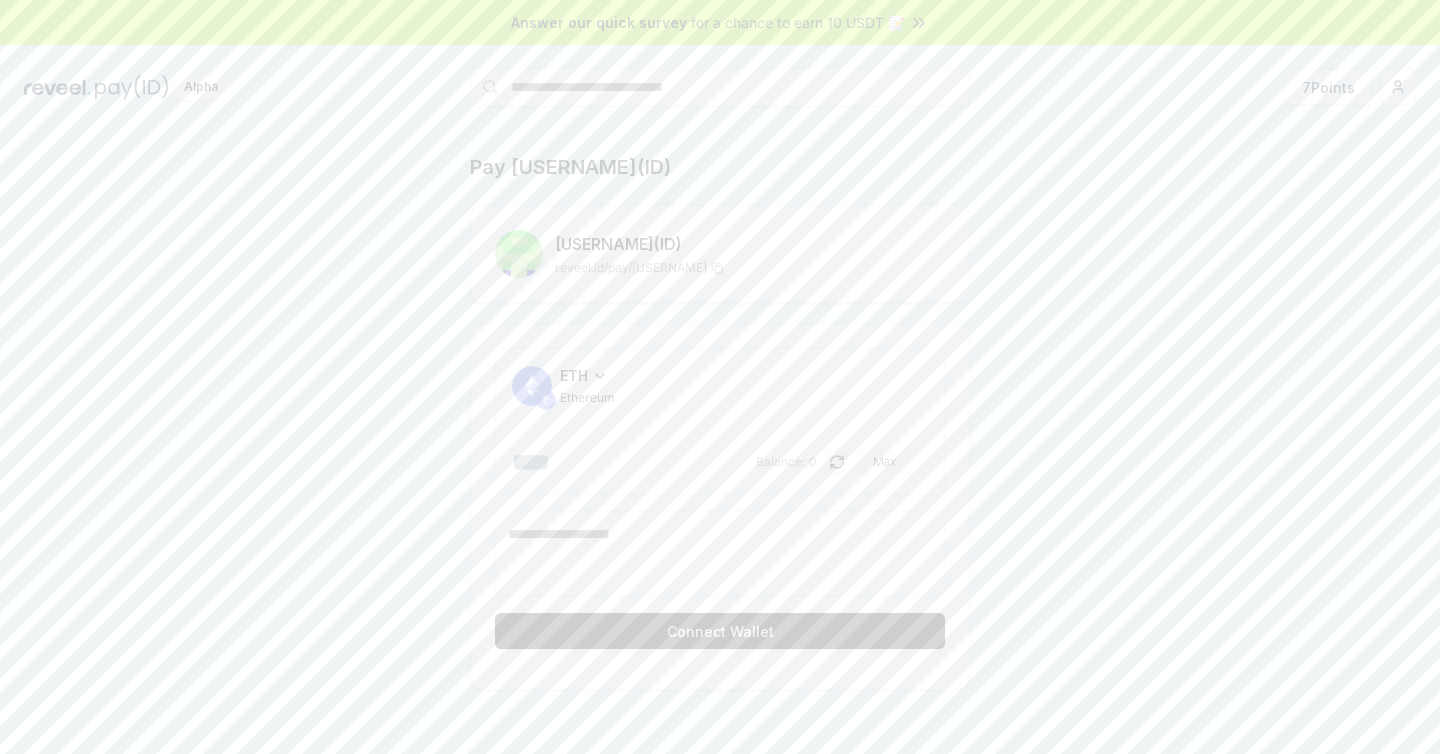 click on "ETH Ethereum" at bounding box center [587, 385] 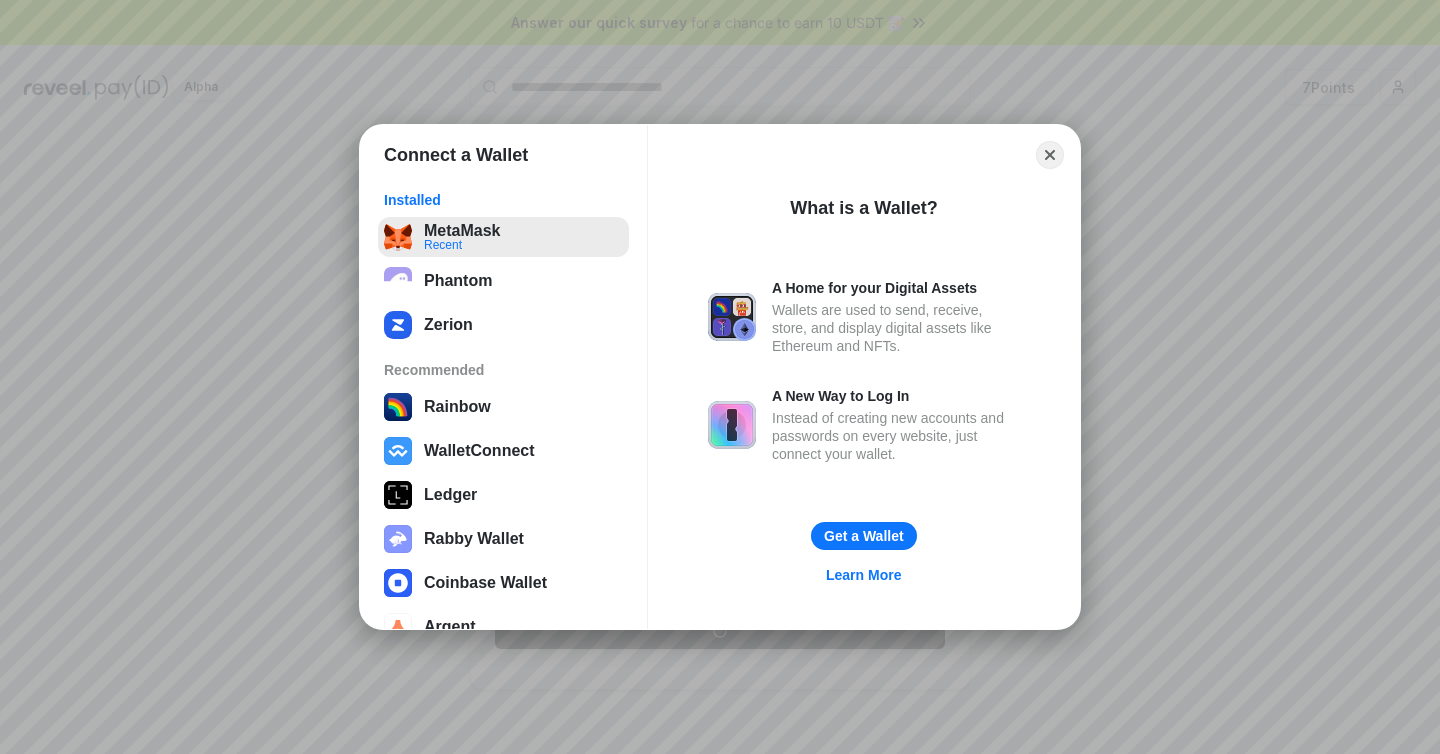 click on "MetaMask Recent" at bounding box center [503, 237] 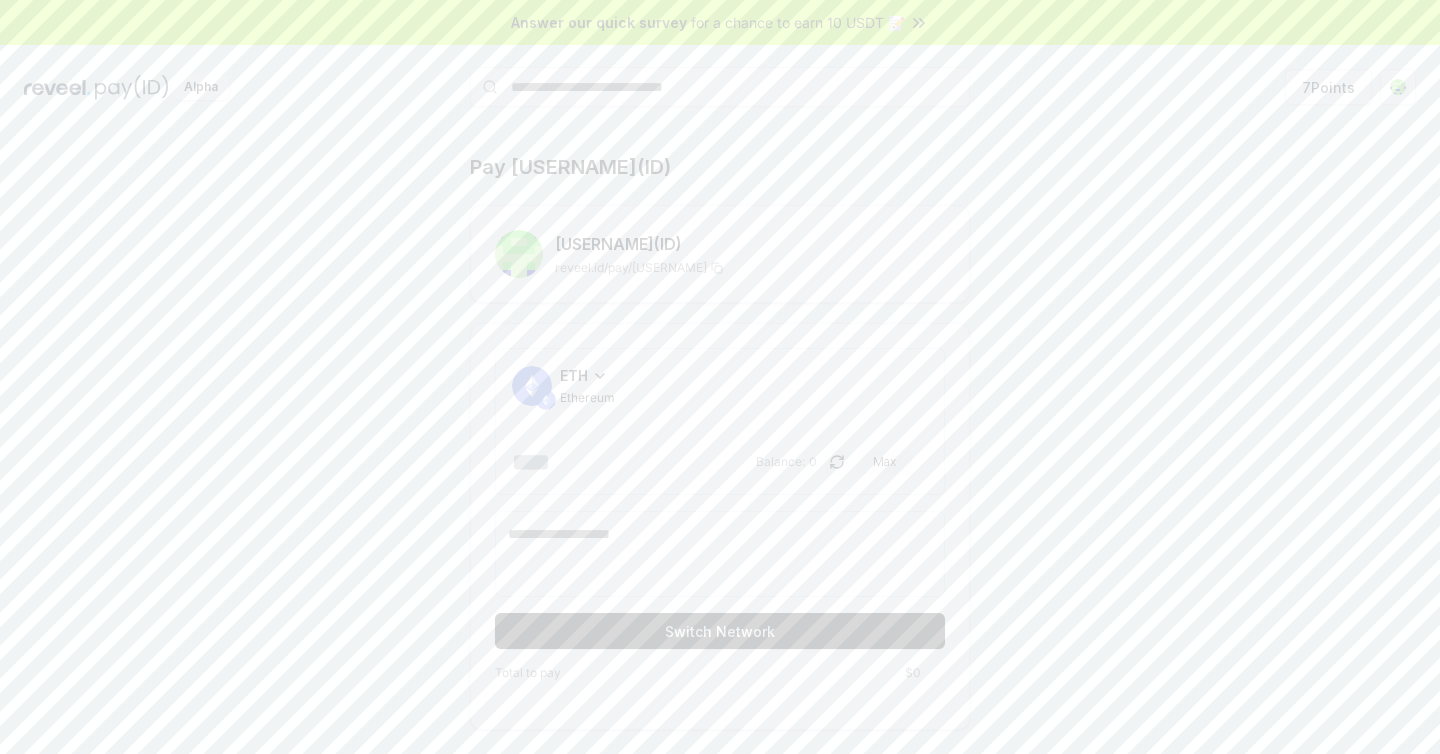 click 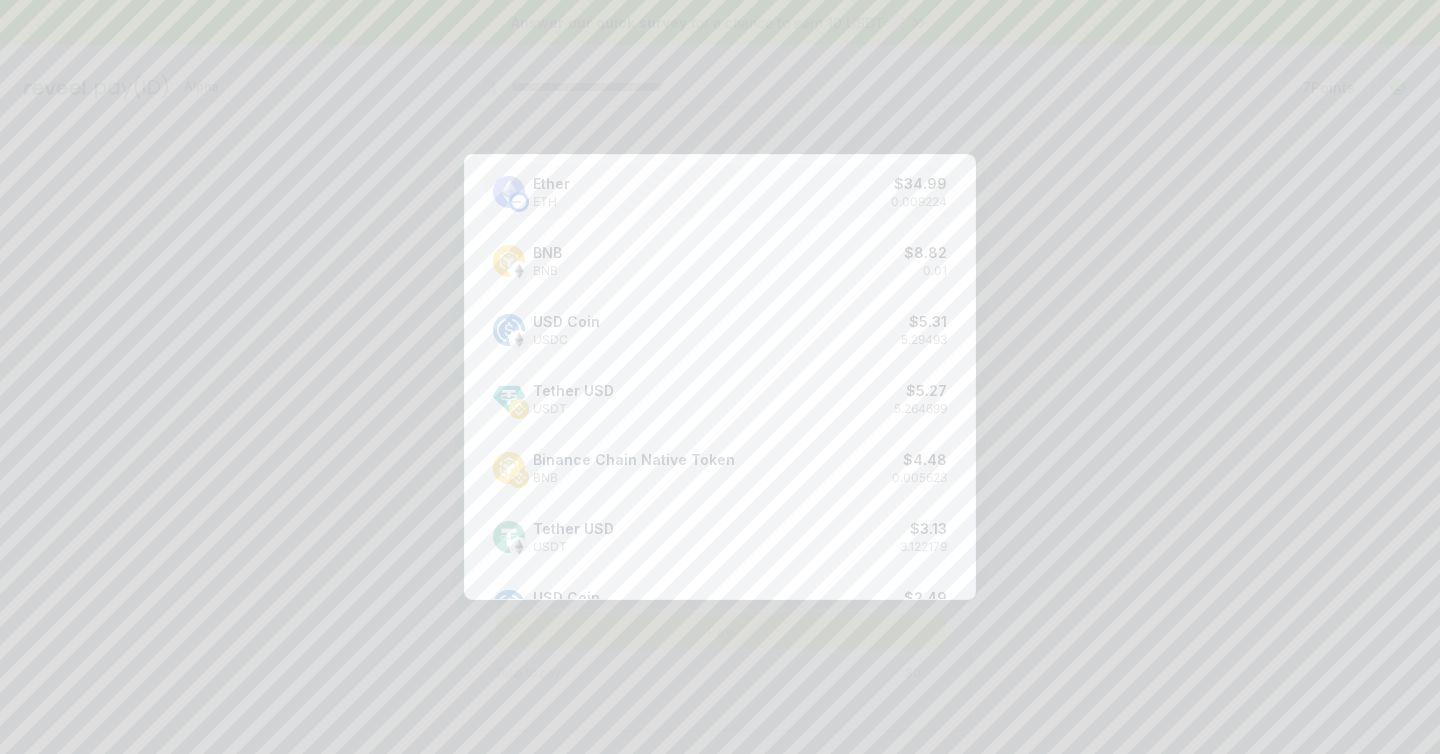 scroll, scrollTop: 58, scrollLeft: 0, axis: vertical 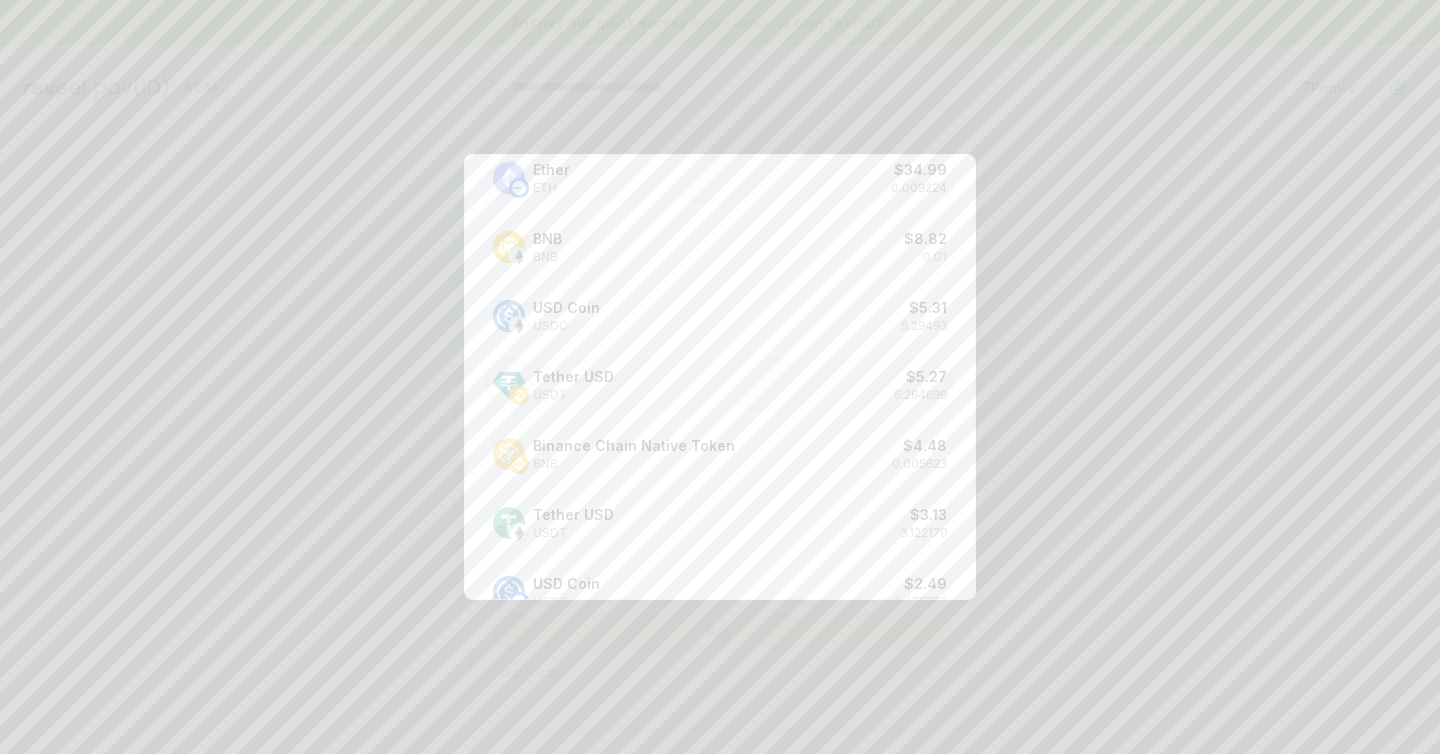 click on "Tether USD USDT $ 5.27 5.264699" at bounding box center [720, 384] 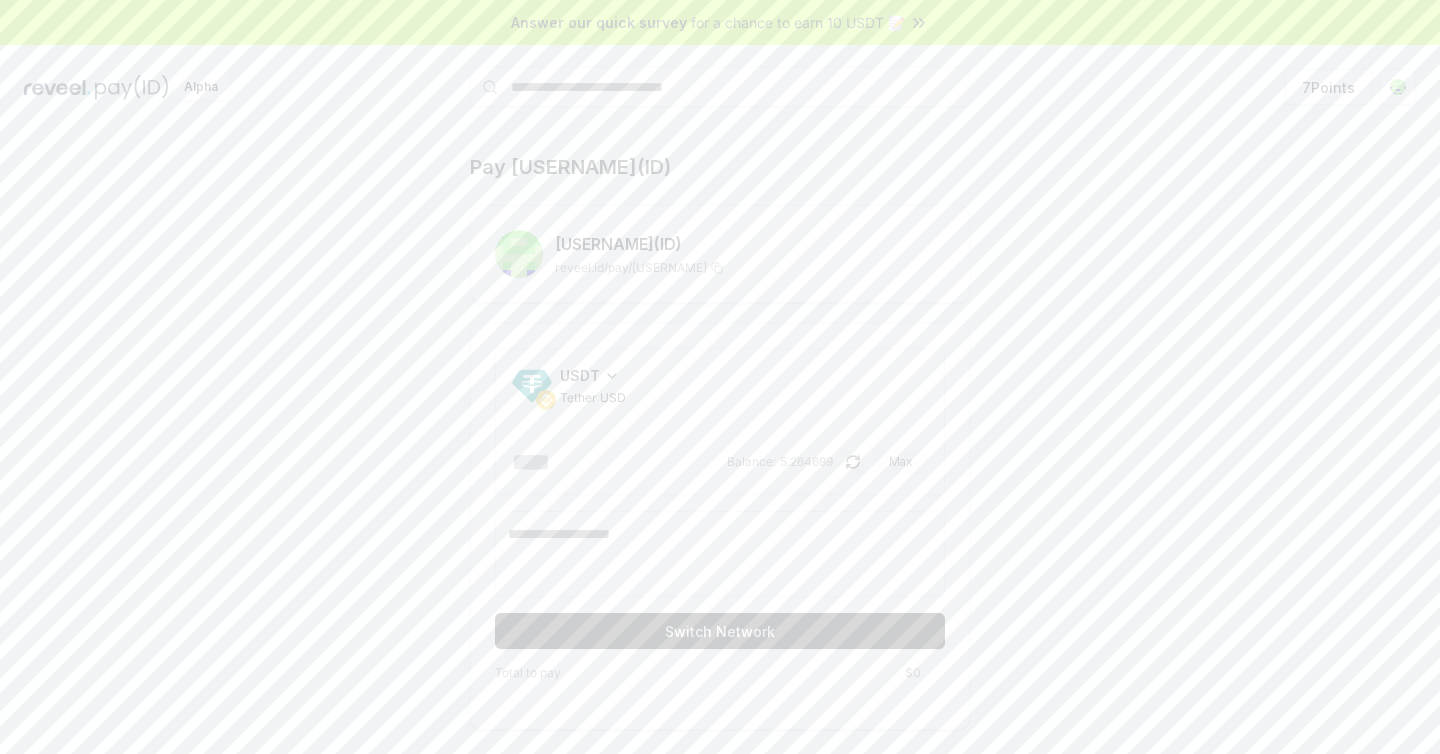 click at bounding box center (617, 462) 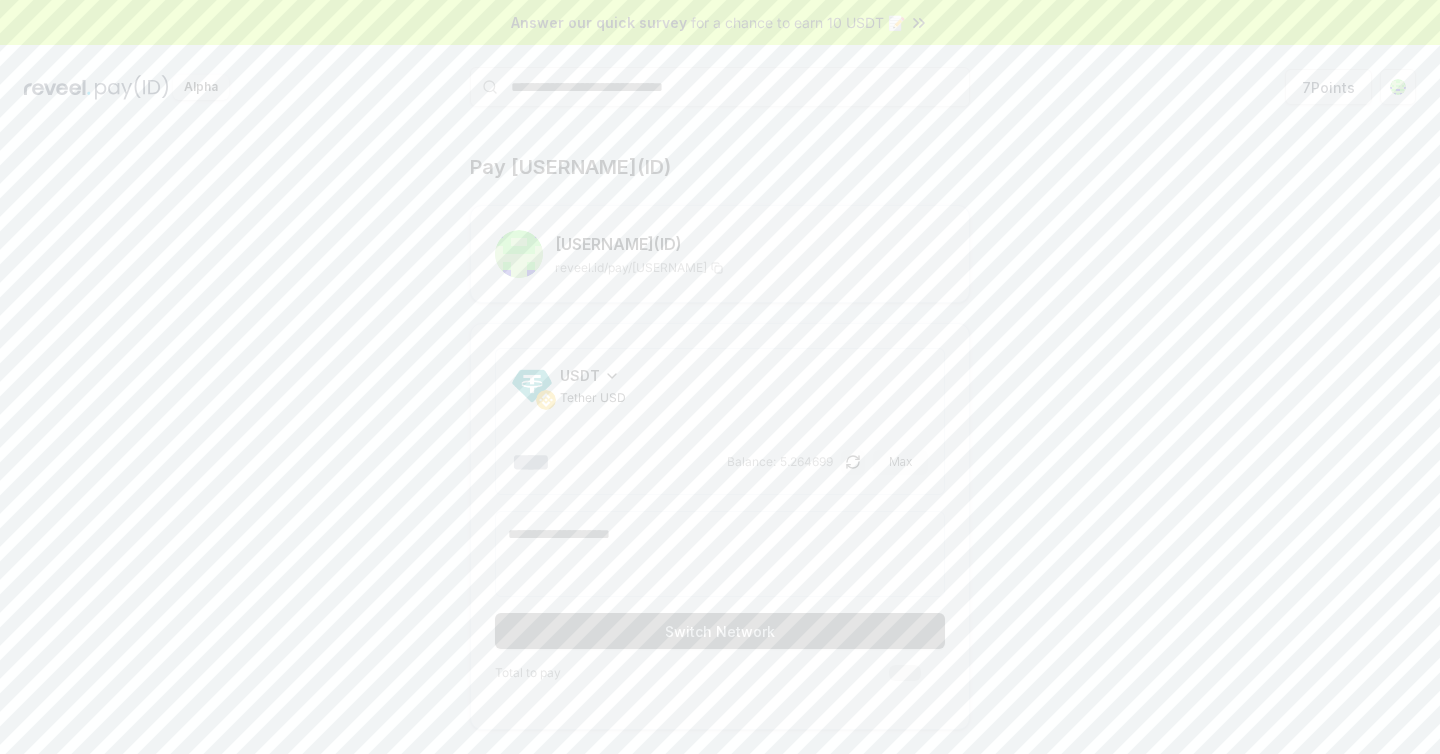 type on "*" 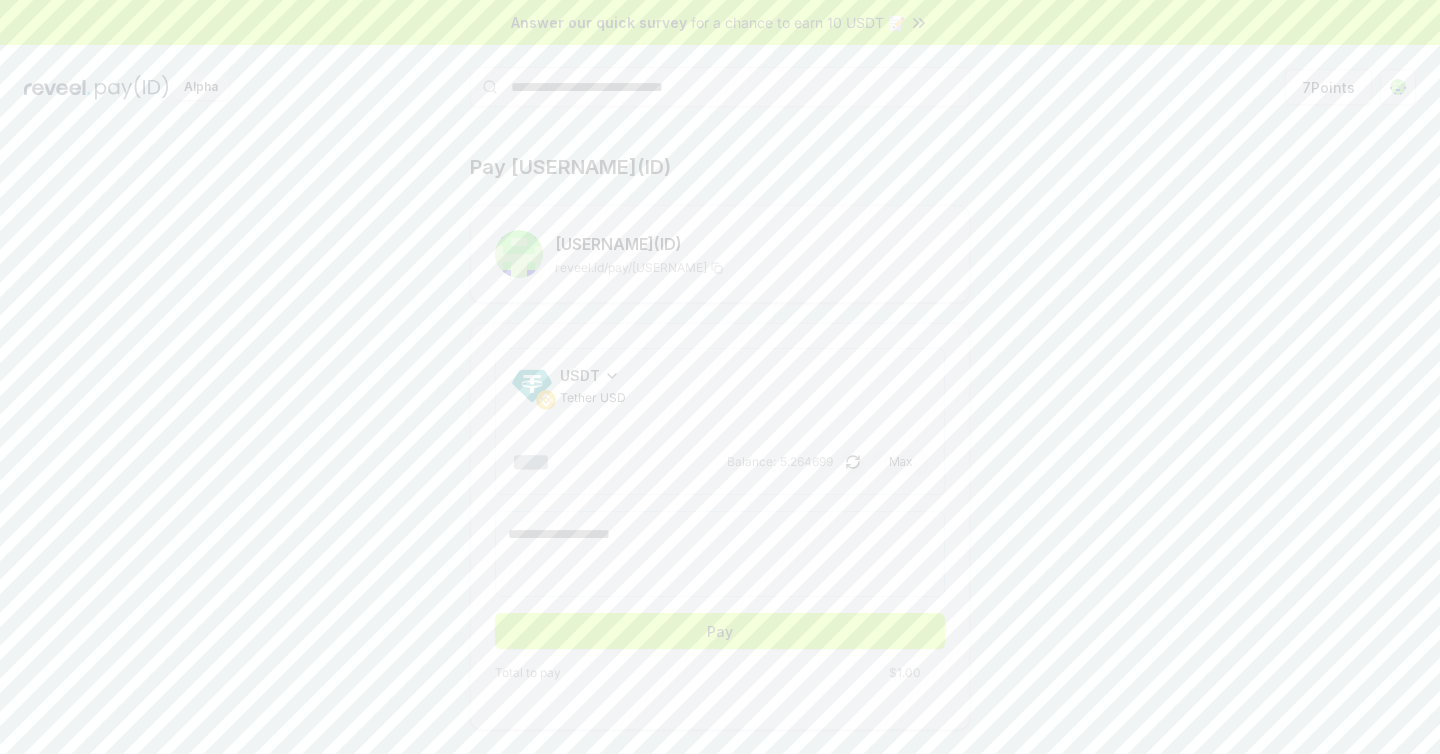click on "Pay" at bounding box center (720, 631) 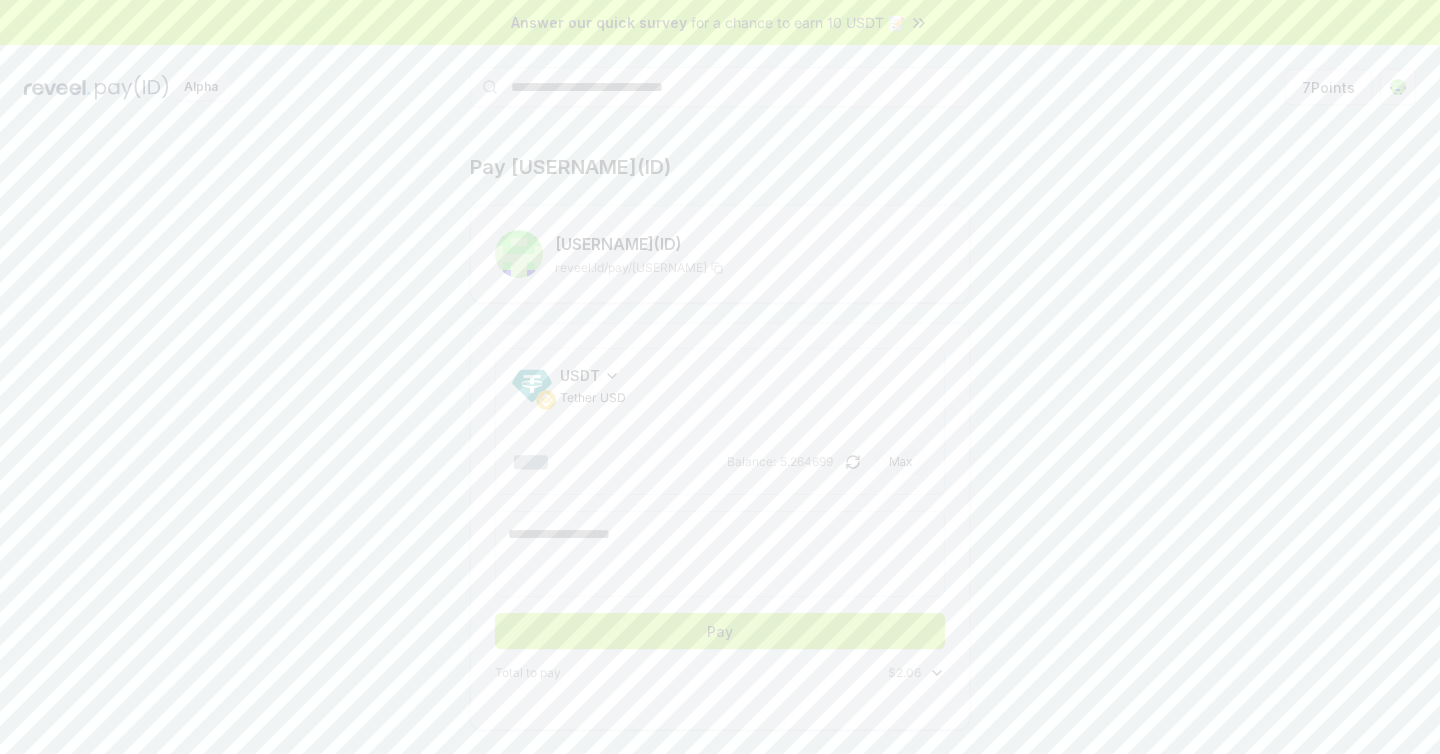 click on "Pay" at bounding box center (720, 631) 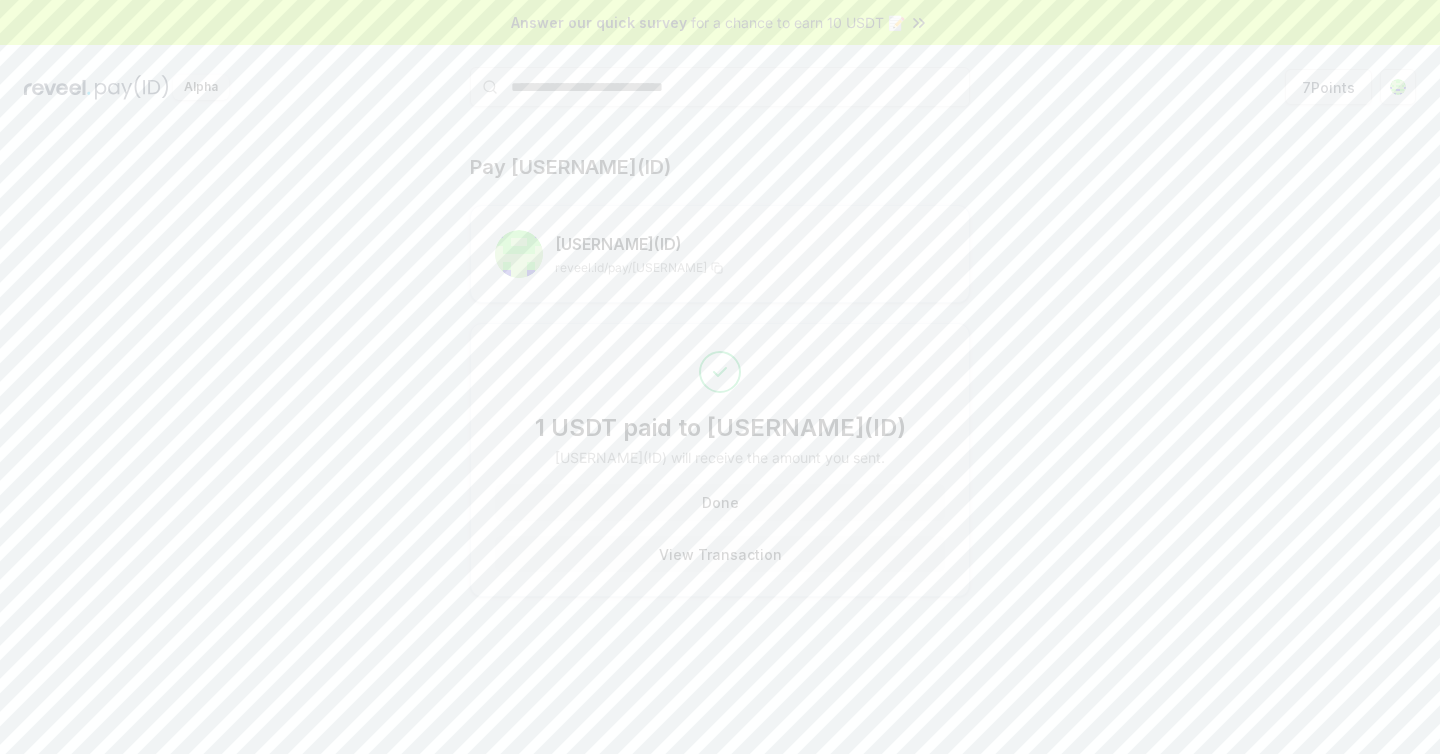 click on "View Transaction" at bounding box center [720, 554] 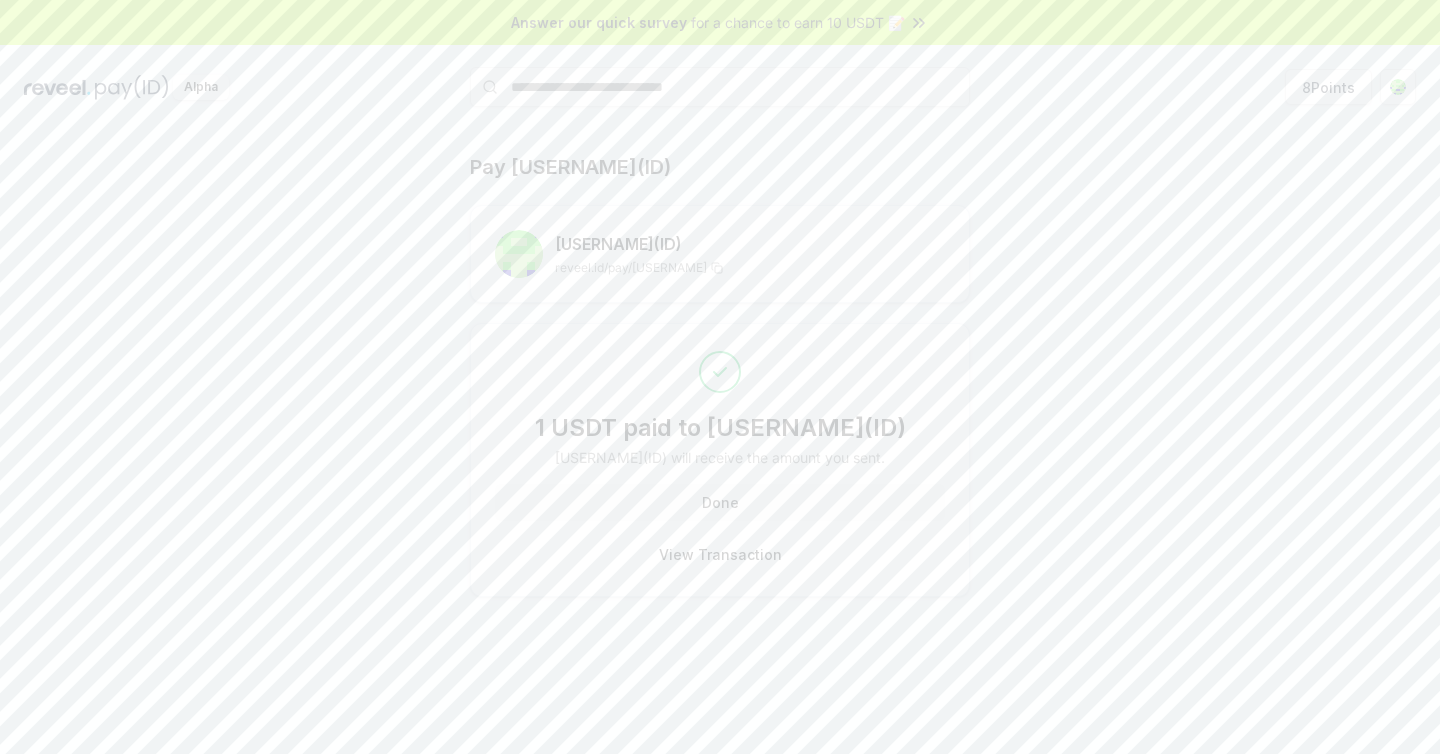 click on "[USERNAME] (ID)" at bounding box center (750, 244) 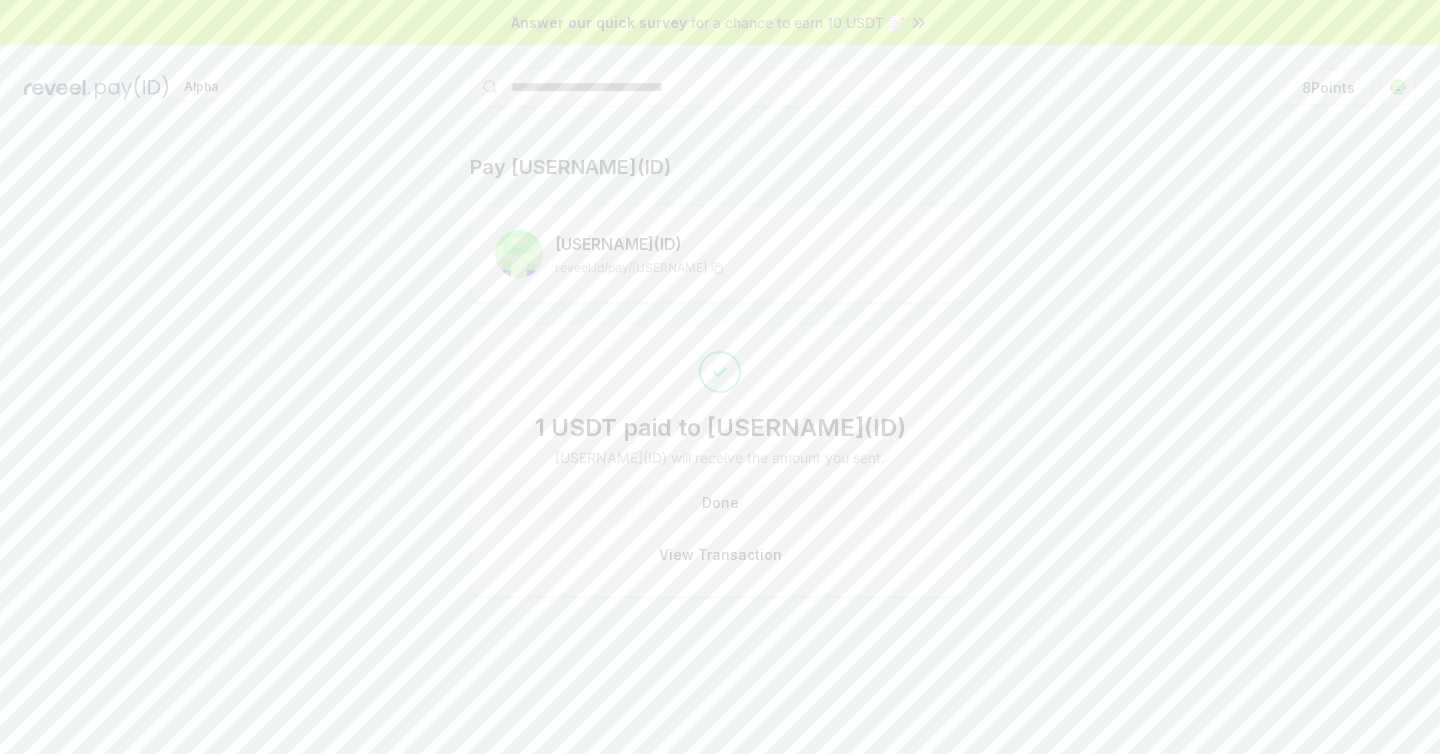 click on "[USERNAME] (ID)" at bounding box center (750, 244) 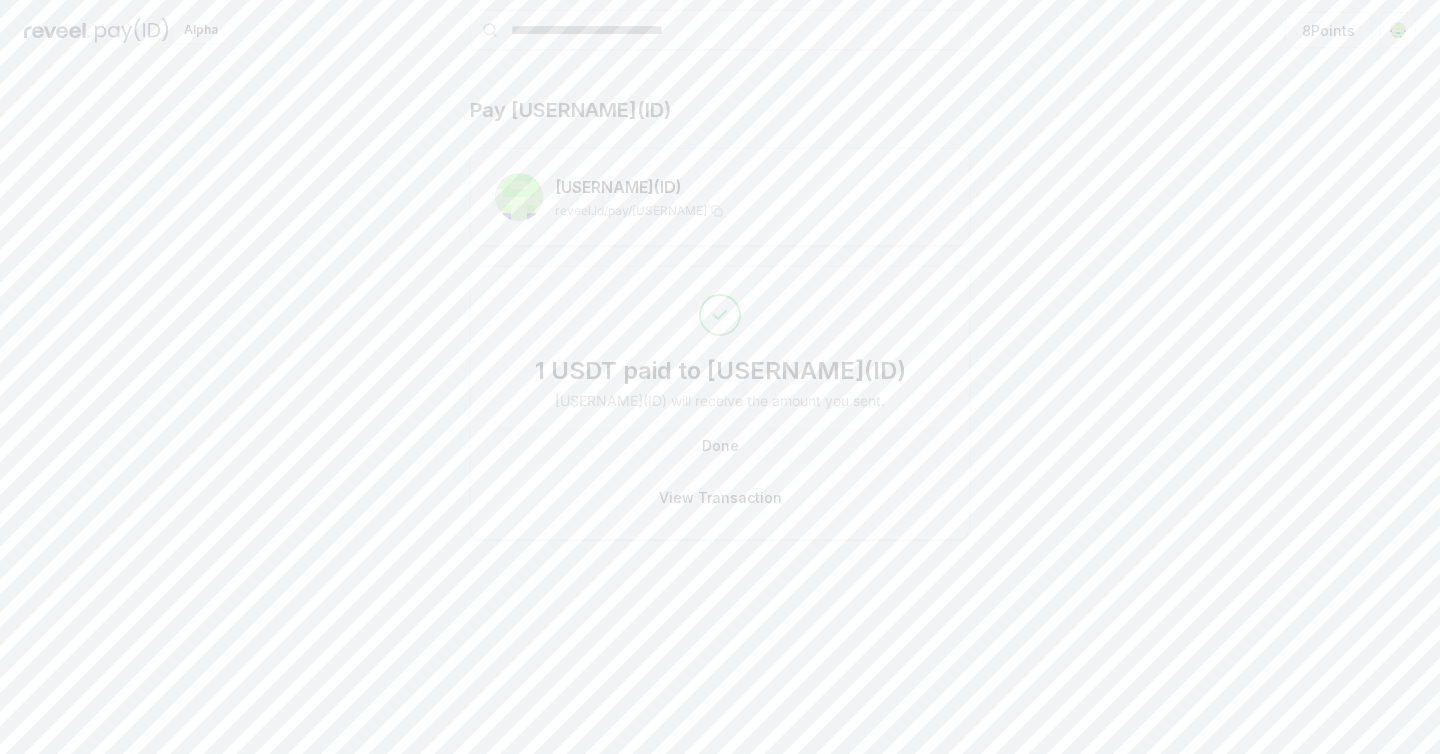 scroll, scrollTop: 0, scrollLeft: 0, axis: both 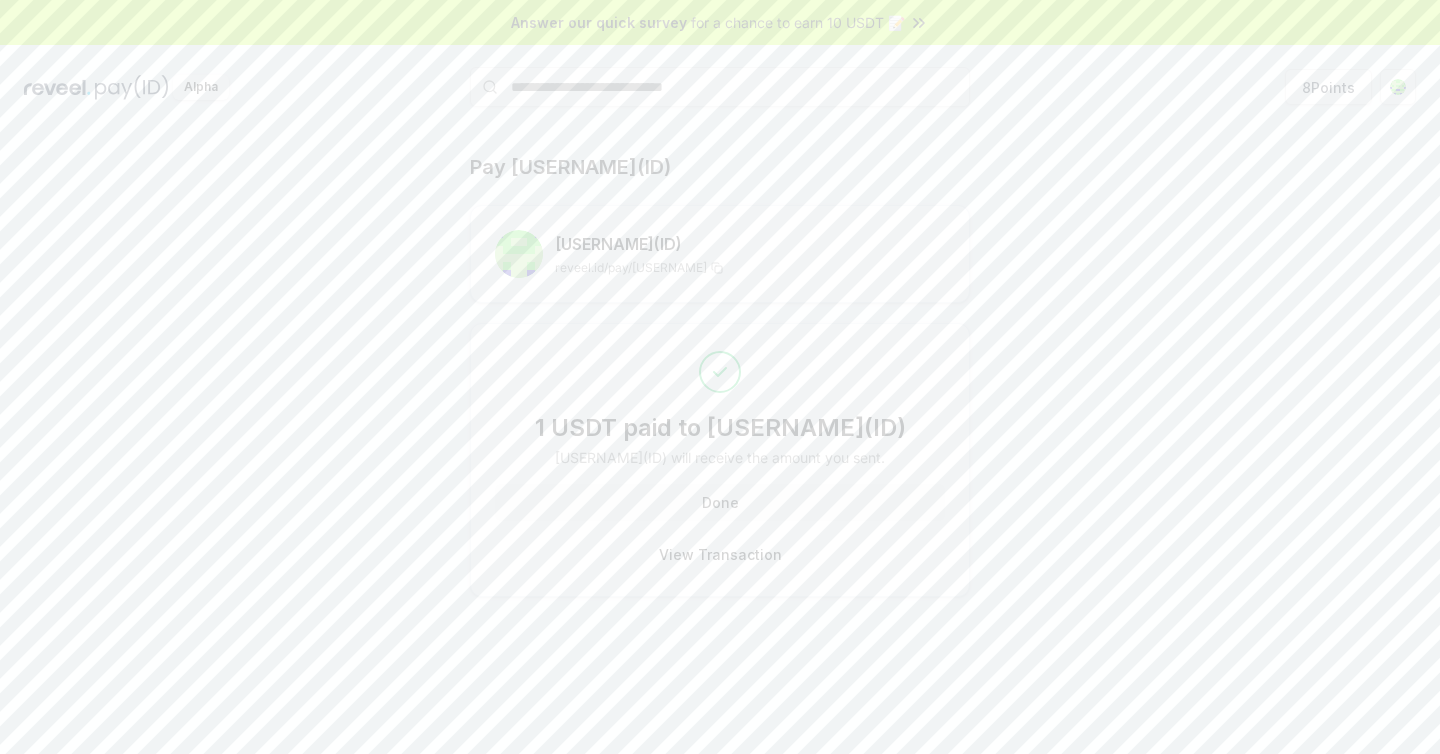 click on "Pay [USERNAME](ID) [USERNAME] (ID) reveel.id/pay/[USERNAME] 1 USDT paid to [USERNAME](ID) [USERNAME] (ID) will receive the amount you sent.   Done View Transaction" at bounding box center (720, 375) 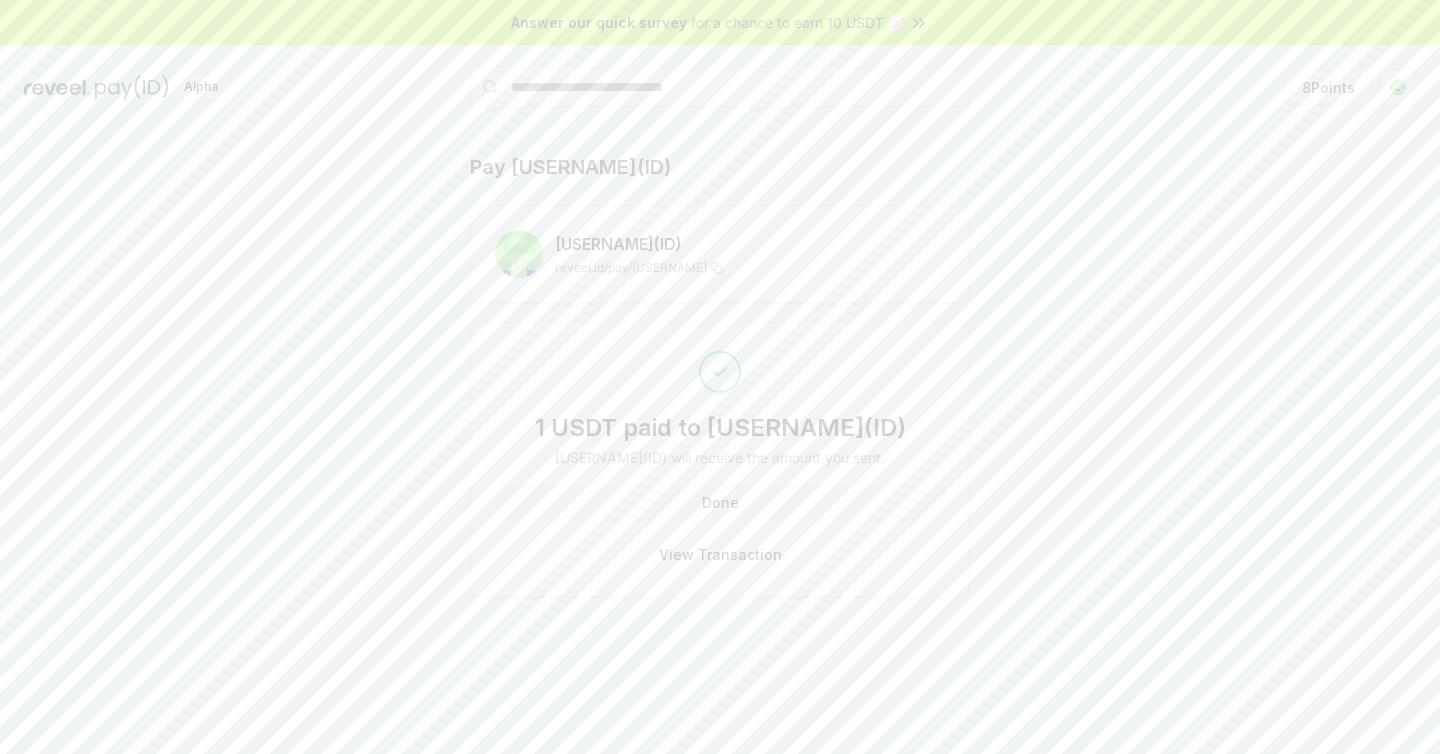click on "Pay [USERNAME](ID) [USERNAME] (ID) reveel.id/pay/[USERNAME] 1 USDT paid to [USERNAME](ID) [USERNAME] (ID) will receive the amount you sent.   Done View Transaction" at bounding box center (720, 462) 